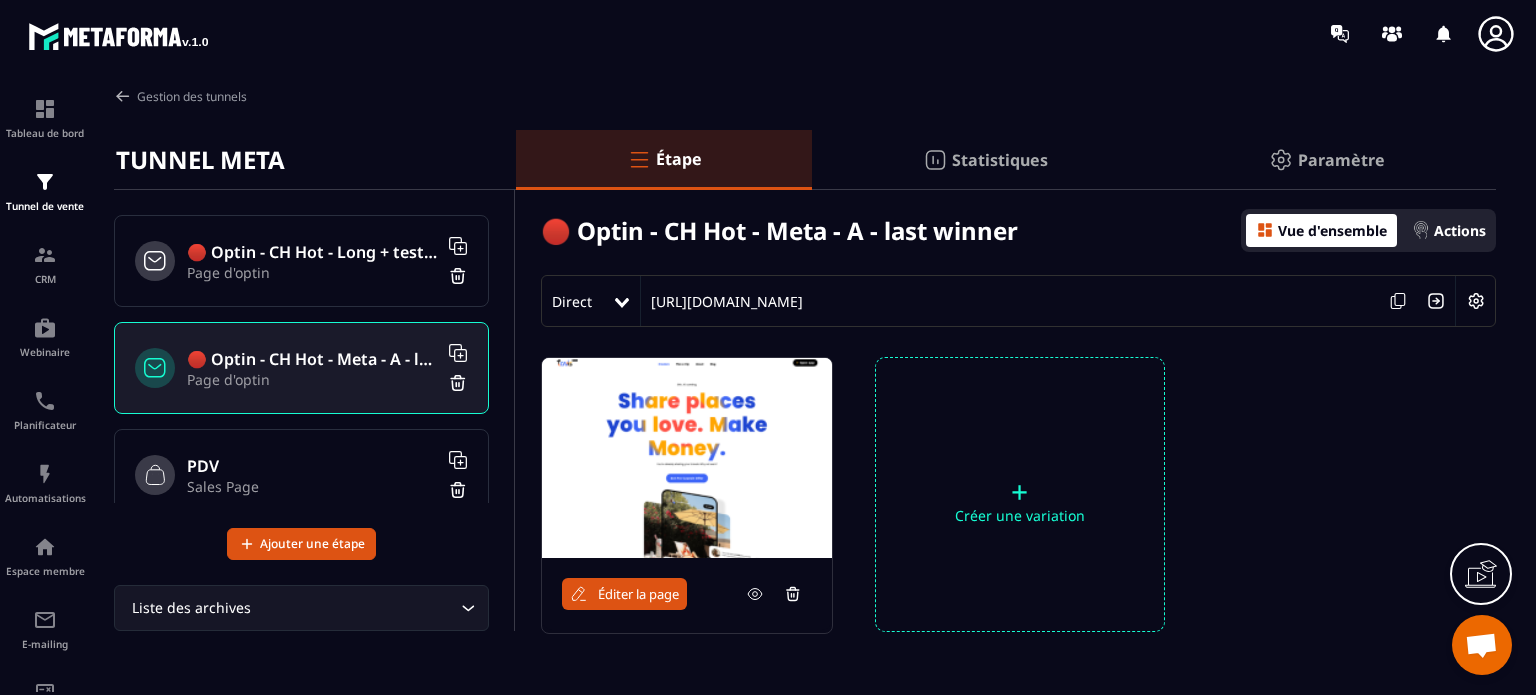scroll, scrollTop: 0, scrollLeft: 0, axis: both 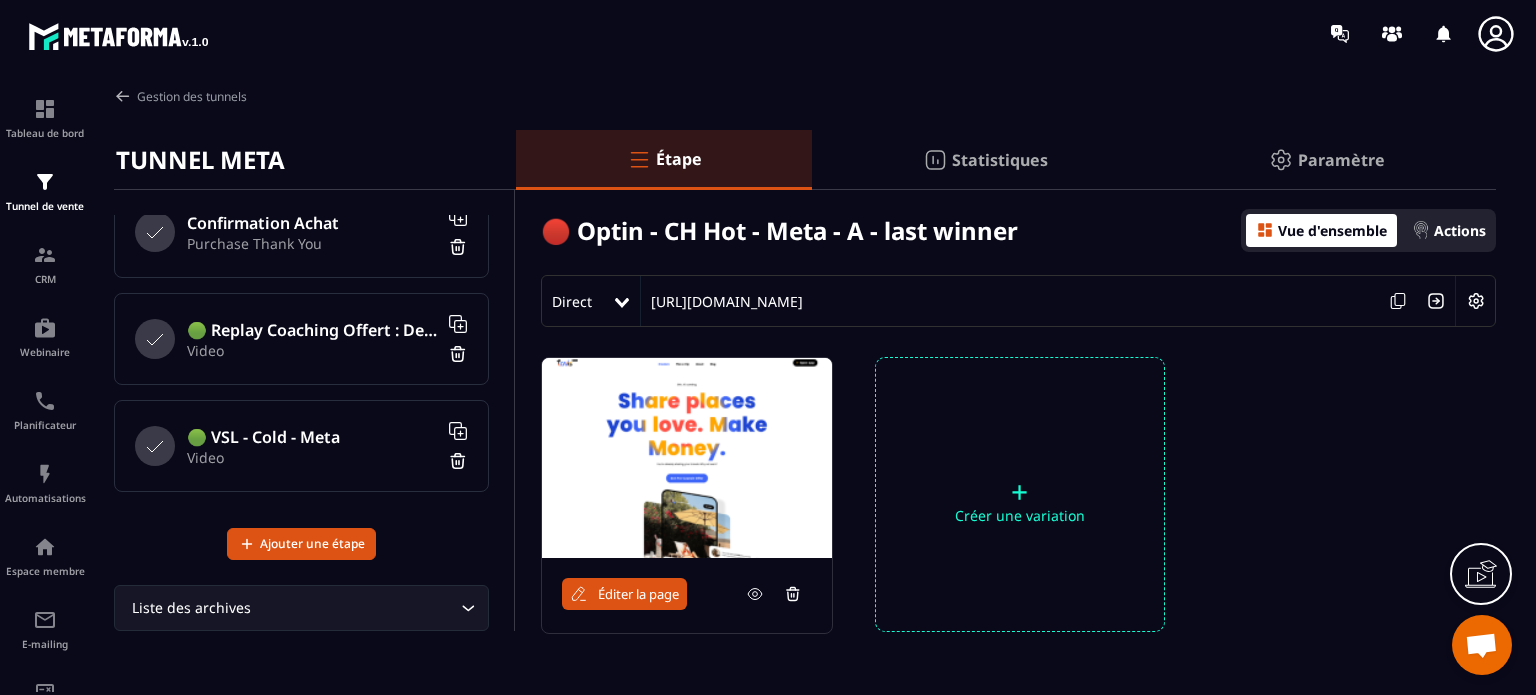 click on "Liste des archives Loading..." 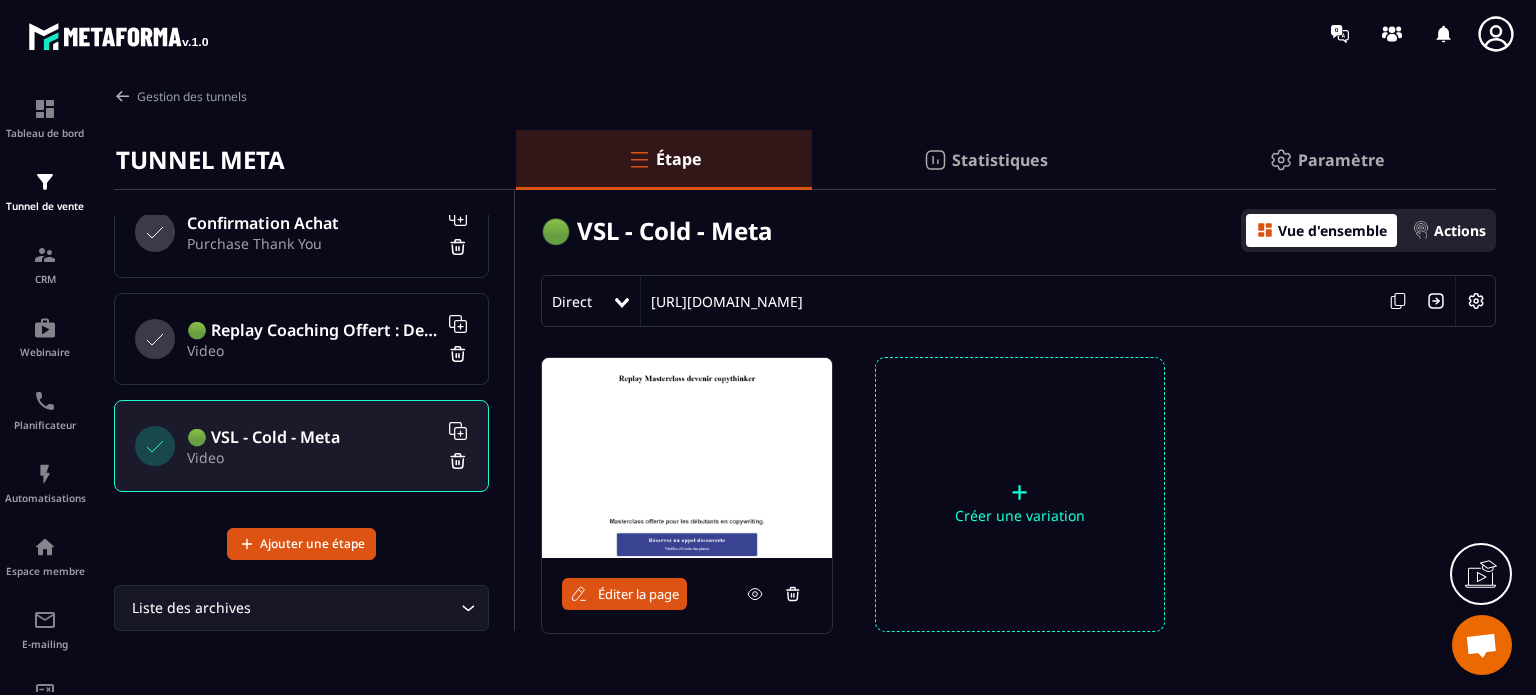 click on "Video" at bounding box center [312, 350] 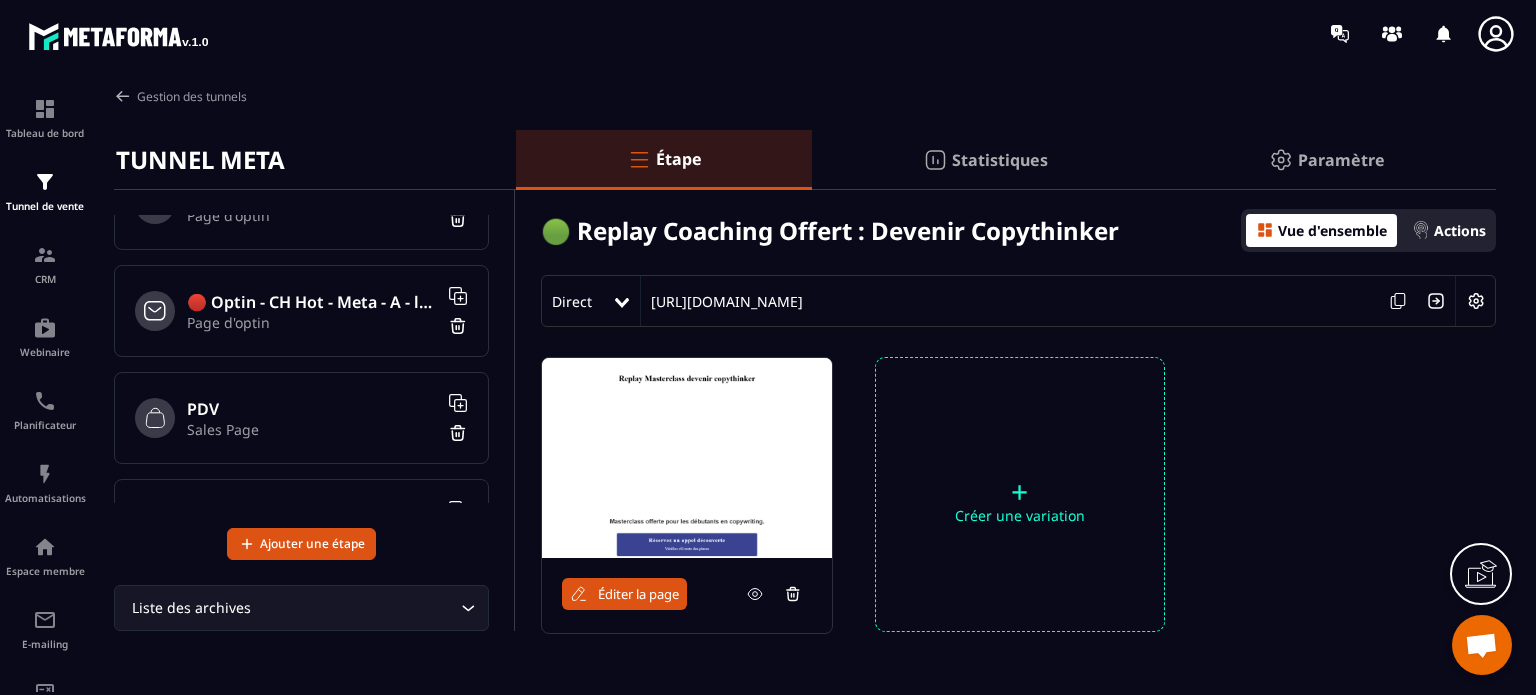 scroll, scrollTop: 0, scrollLeft: 0, axis: both 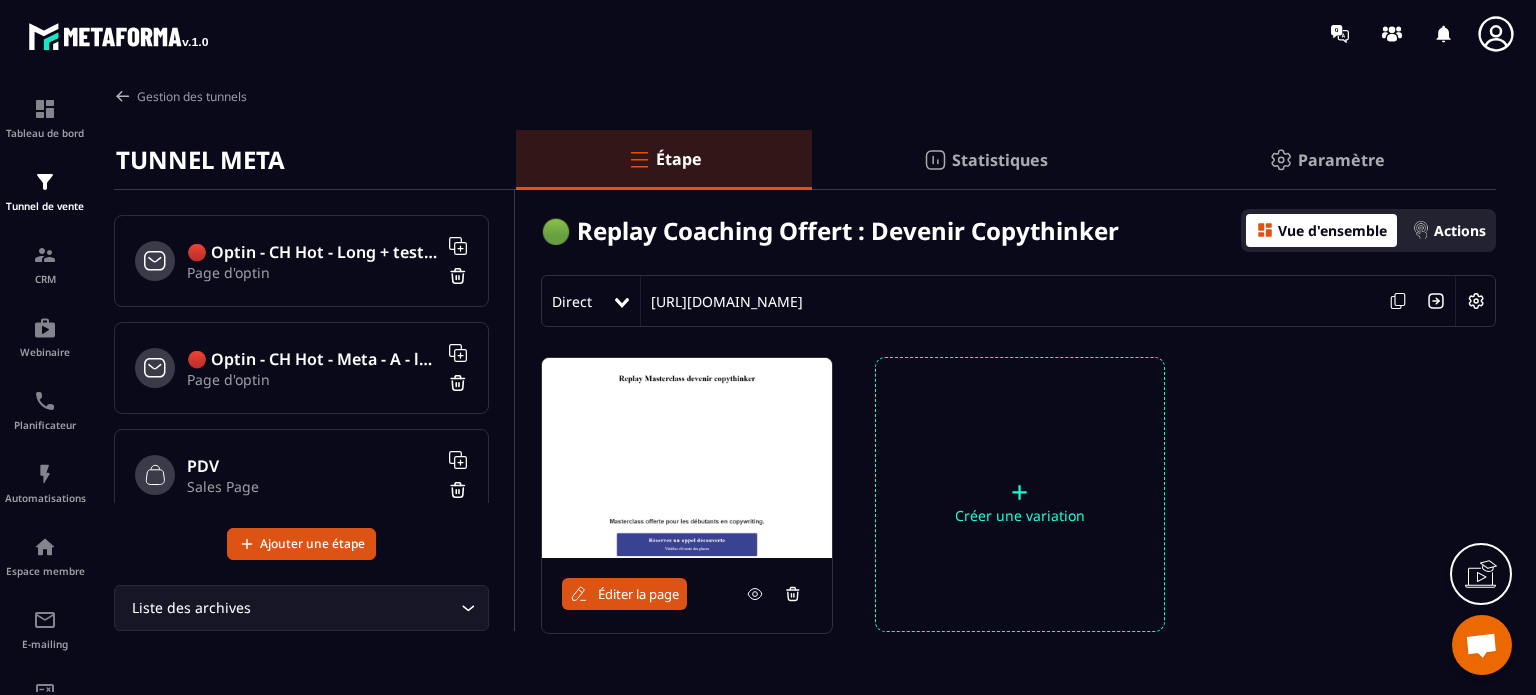 click on "🔴 Optin - CH Hot - Long + testi - looser" at bounding box center (312, 252) 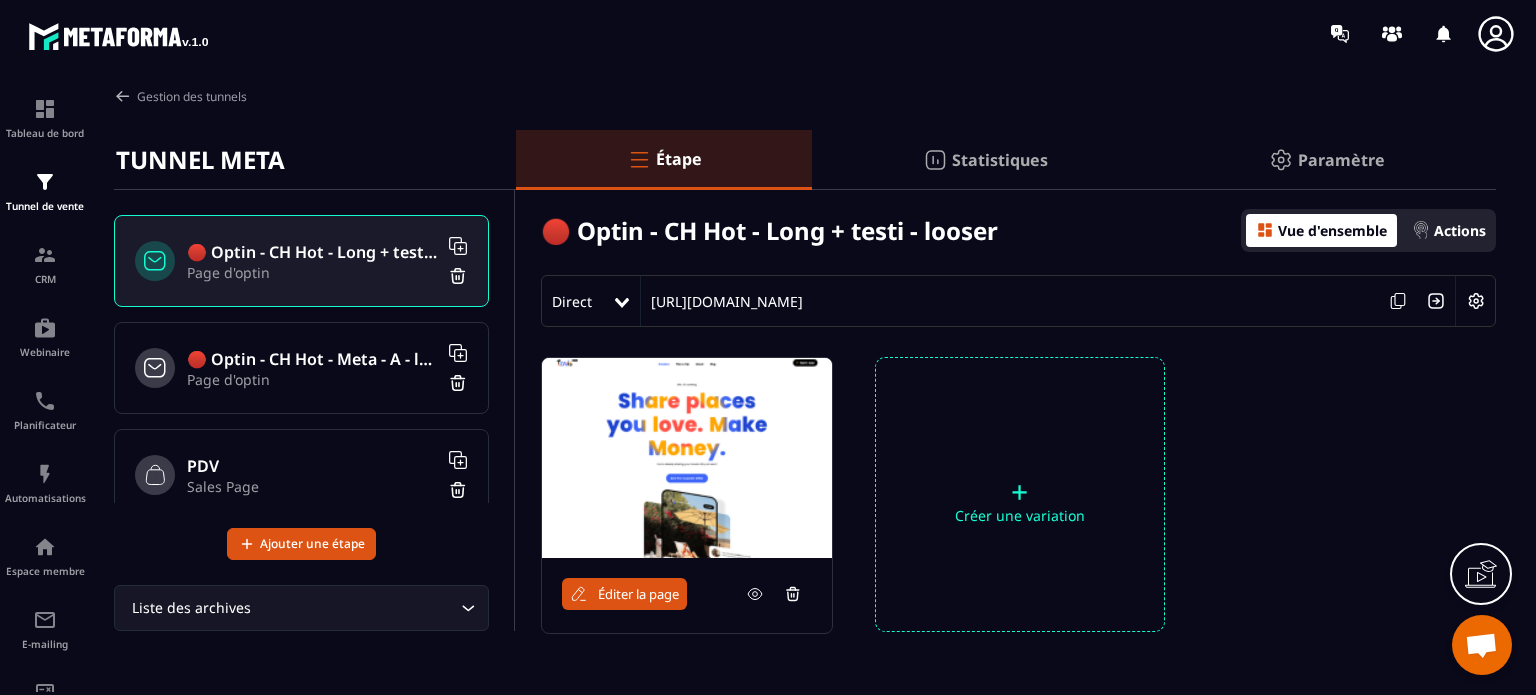 click on "https://copy-house.metaforma.io/optin-ch-m-longlooser" at bounding box center [722, 301] 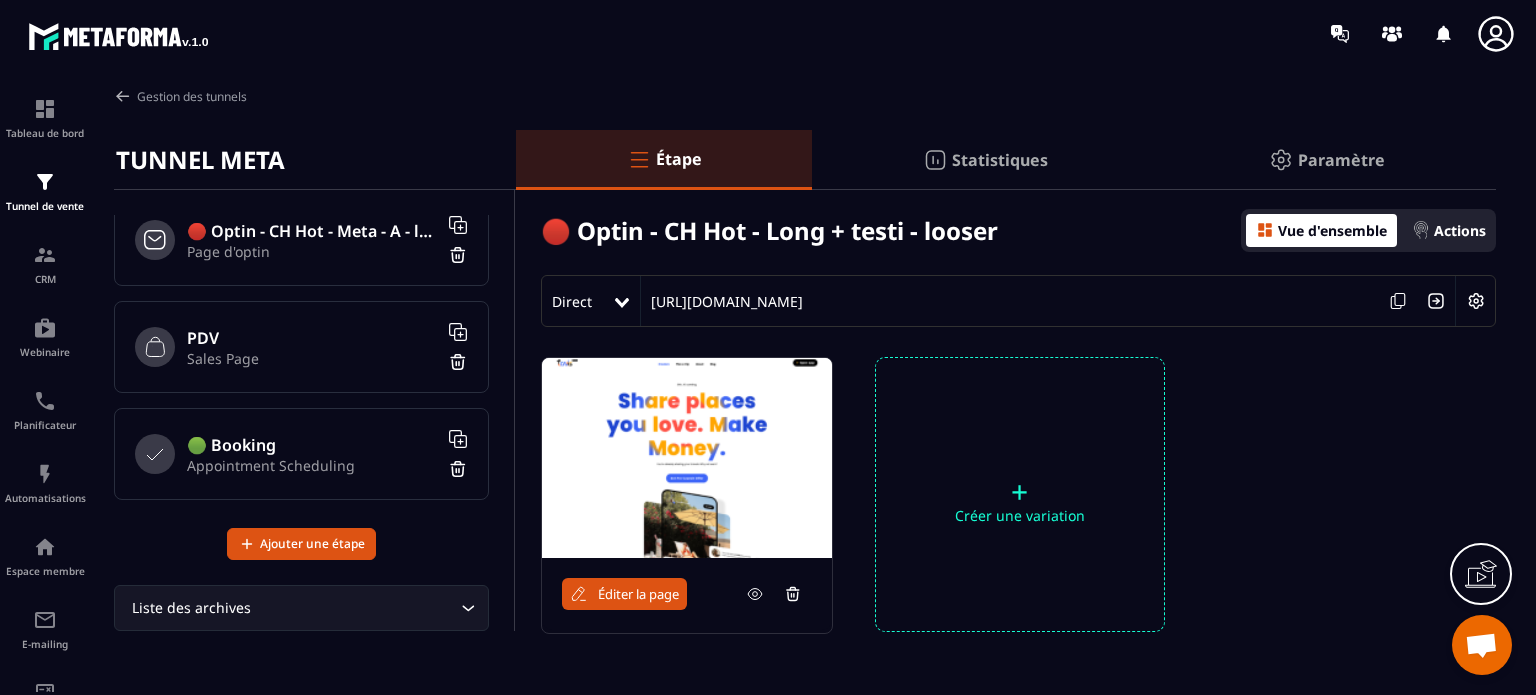 scroll, scrollTop: 128, scrollLeft: 0, axis: vertical 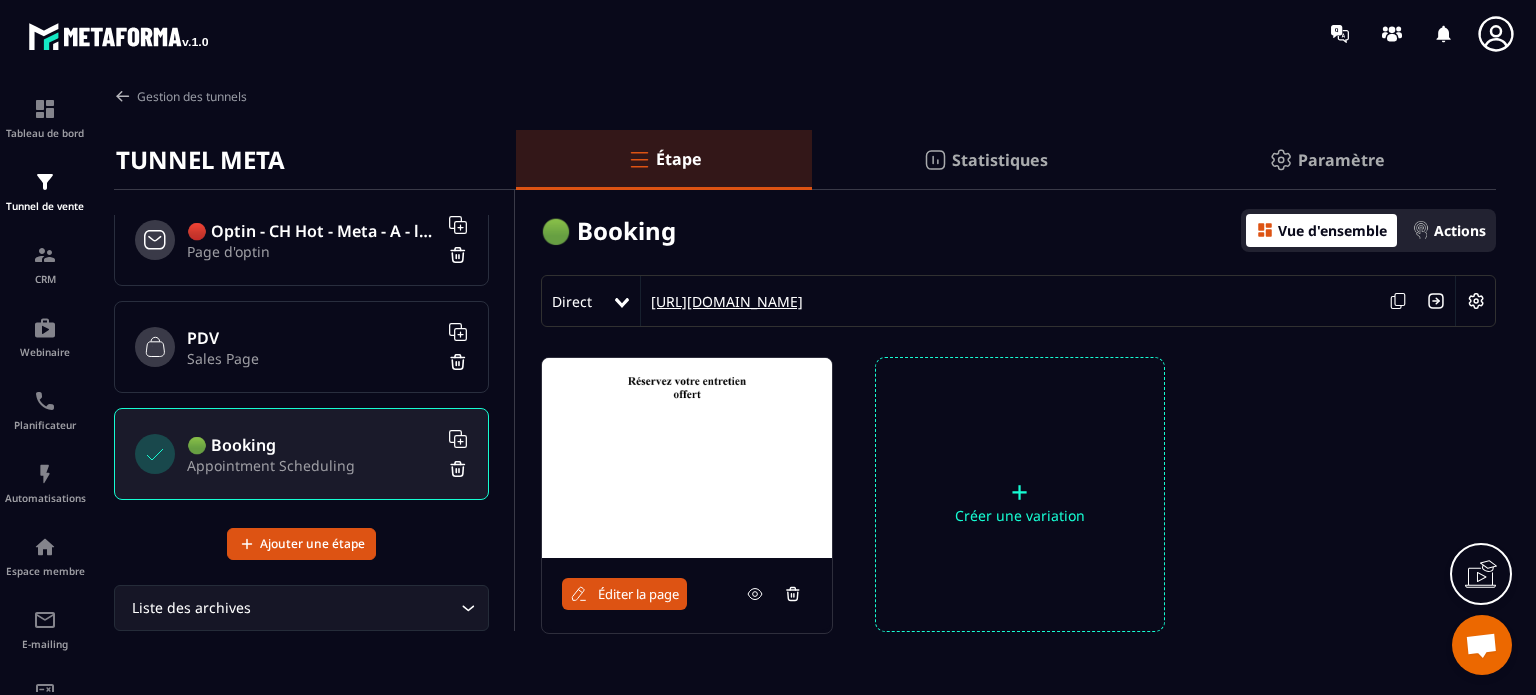click on "https://copy-house.metaforma.io/booking-hot" at bounding box center [722, 301] 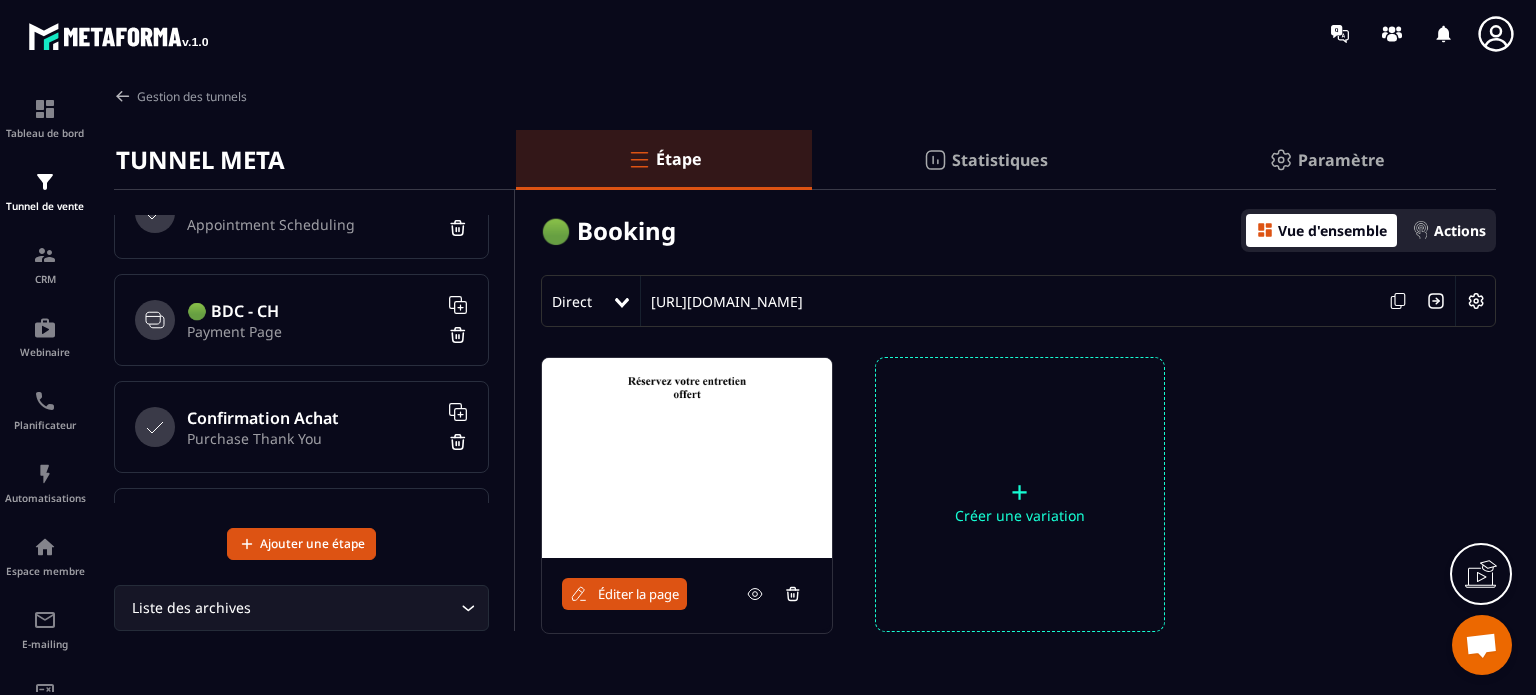 scroll, scrollTop: 521, scrollLeft: 0, axis: vertical 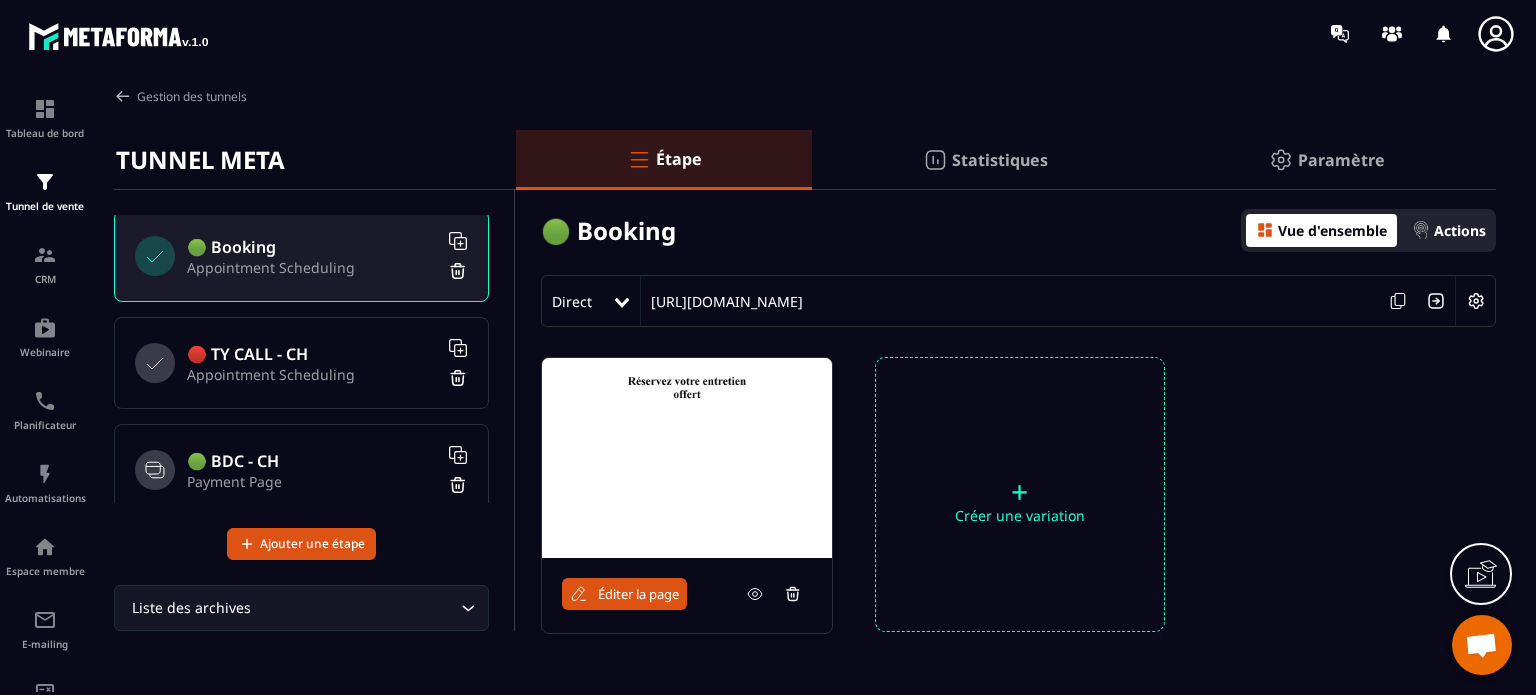 click on "🔴 TY CALL - CH" at bounding box center [312, 354] 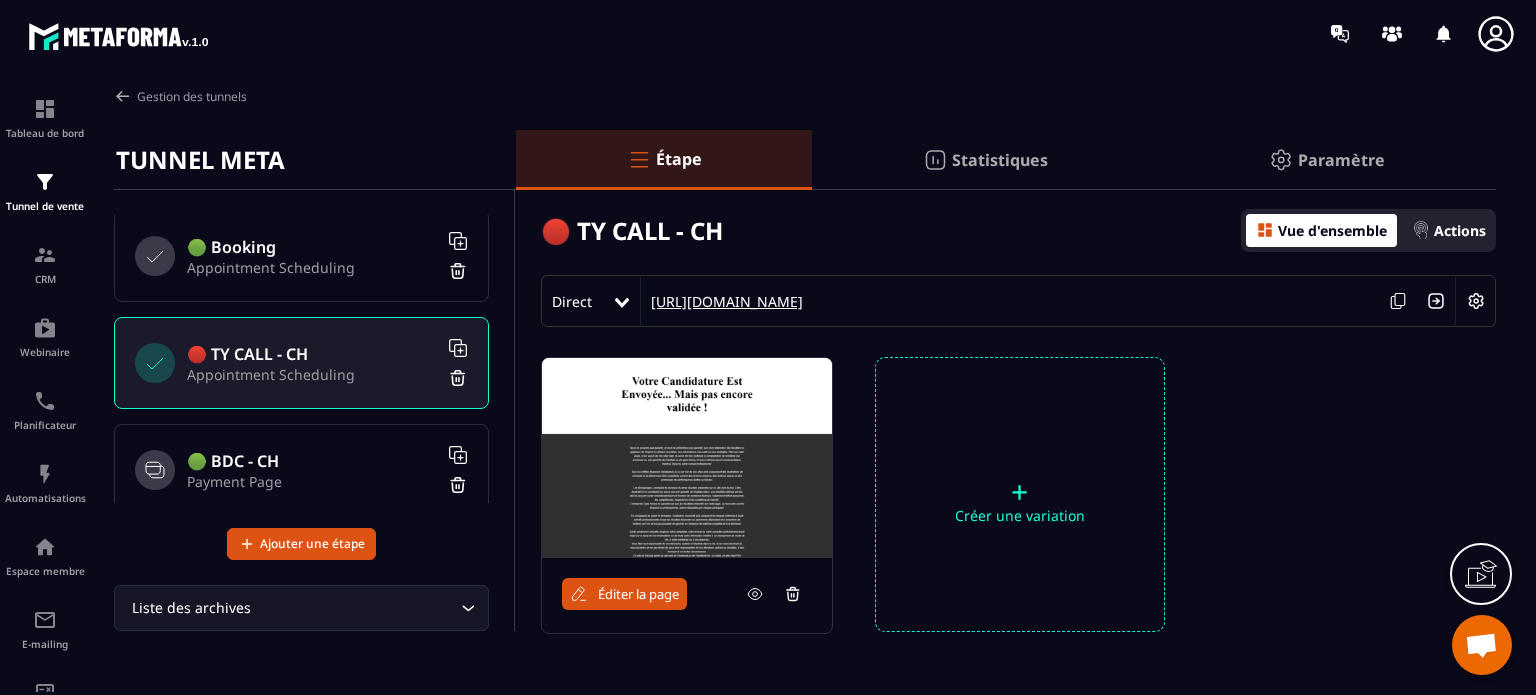 click on "https://copy-house.metaforma.io/ty-call" at bounding box center [722, 301] 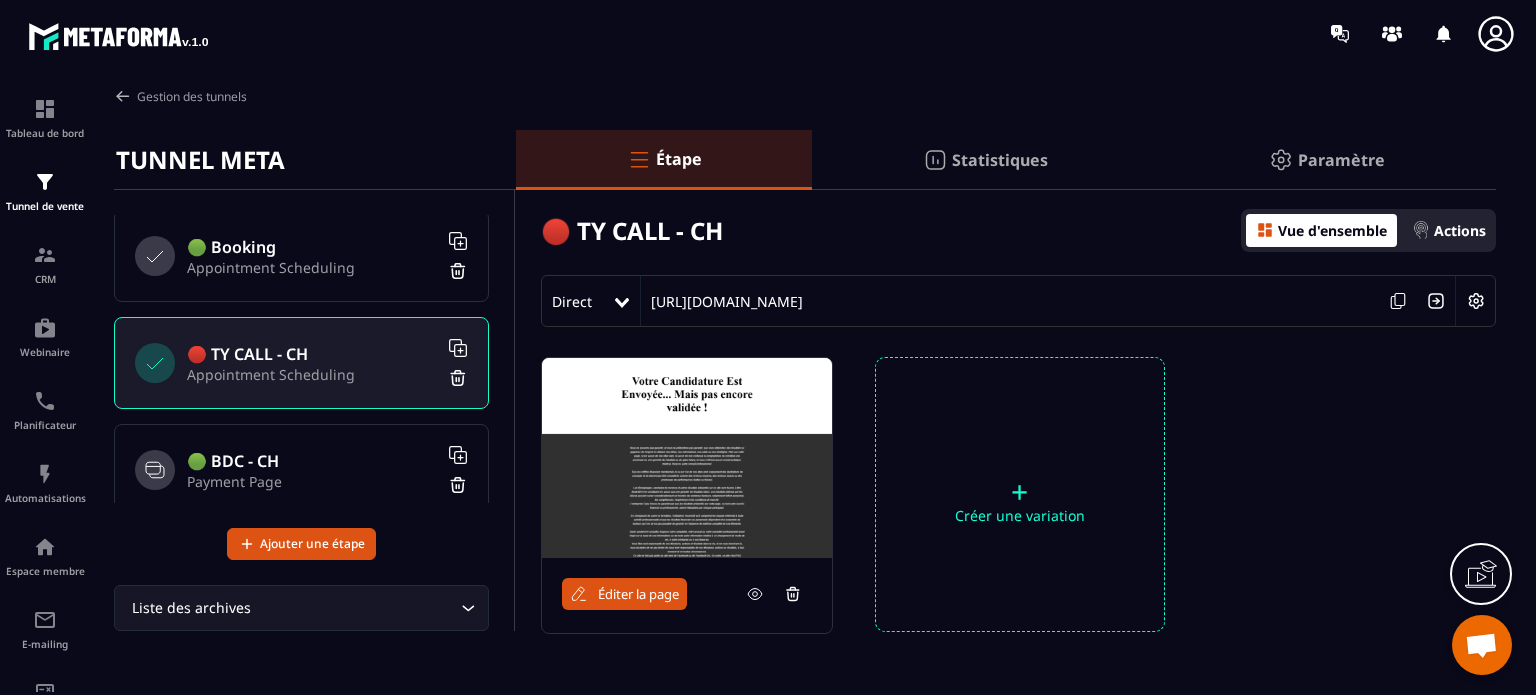 click on "🟢 BDC - CH" at bounding box center [312, 461] 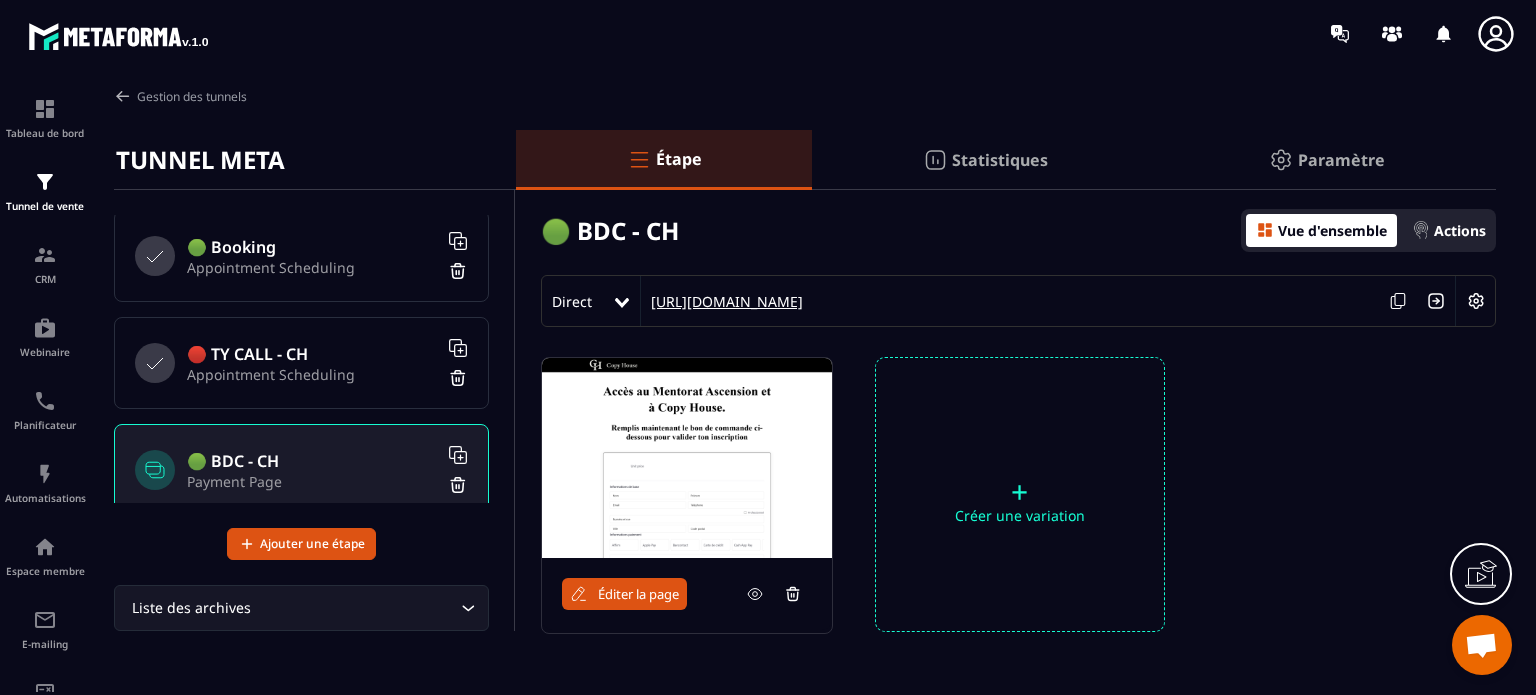 click on "https://copy-house.metaforma.io/bdc-ch" at bounding box center (722, 301) 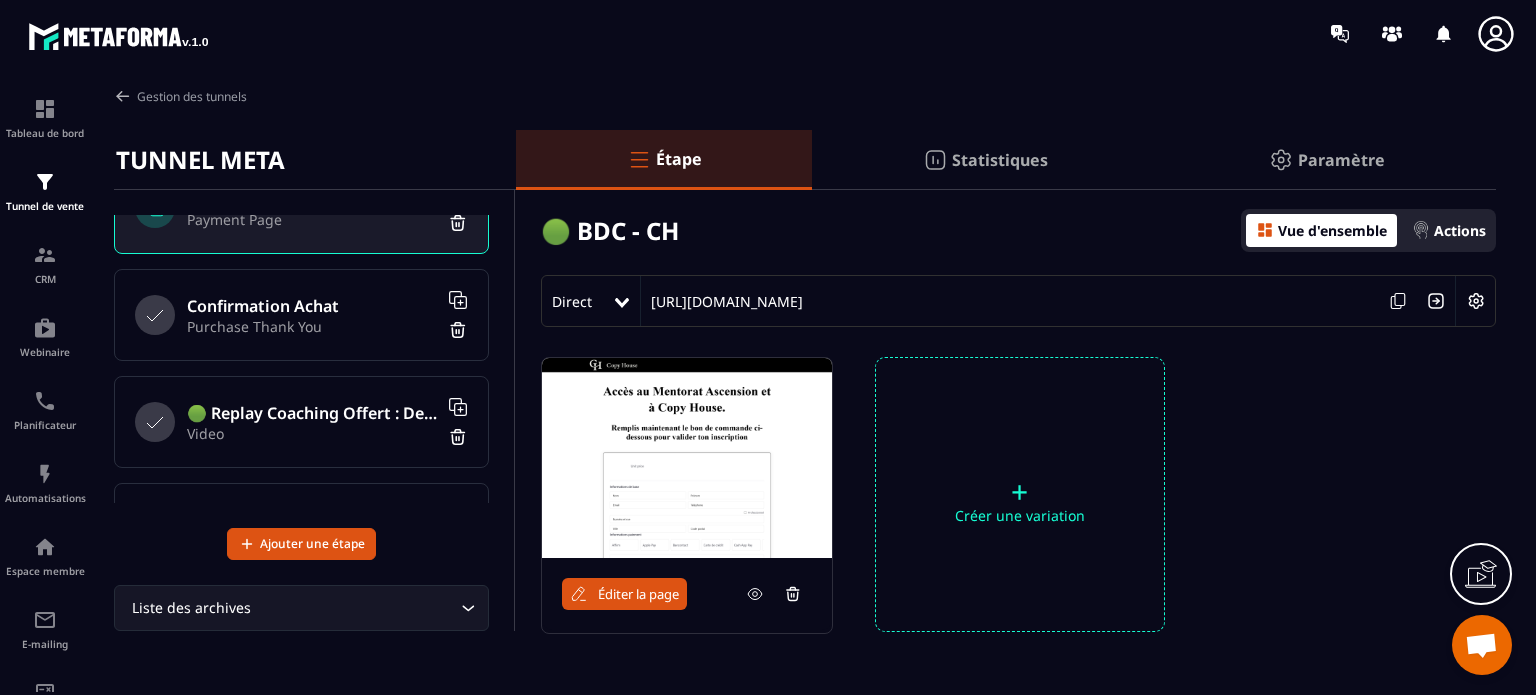 scroll, scrollTop: 570, scrollLeft: 0, axis: vertical 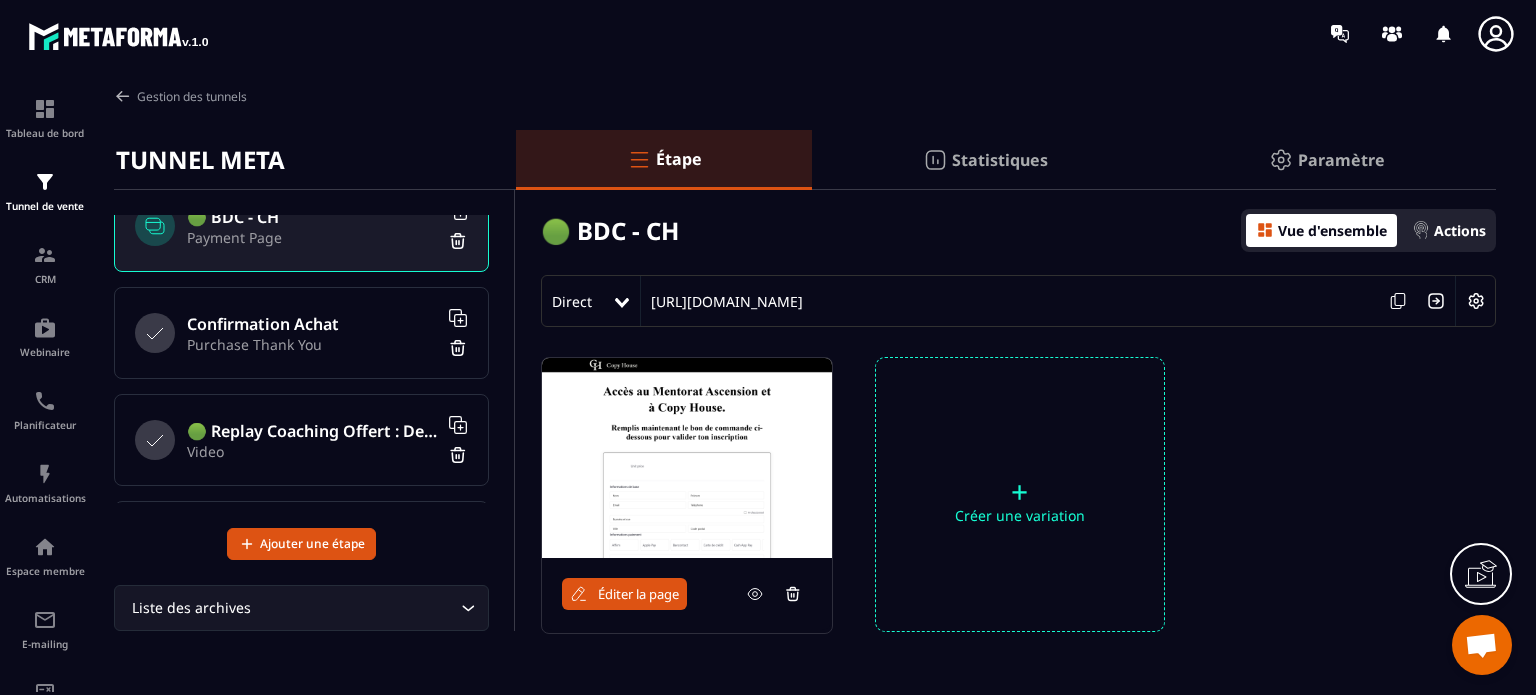 click on "Confirmation Achat" at bounding box center (312, 324) 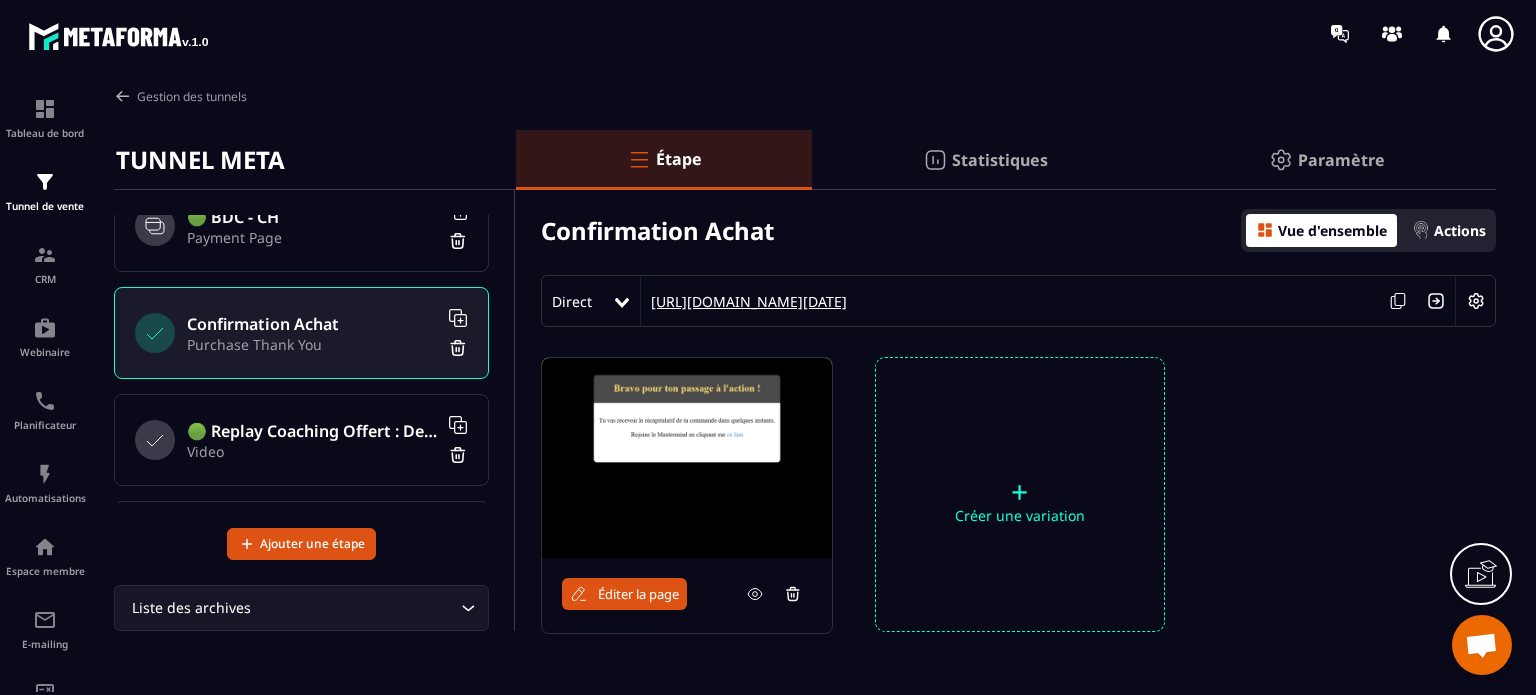 click on "https://copy-house.metaforma.io/thank-you-ascension-m" at bounding box center [744, 301] 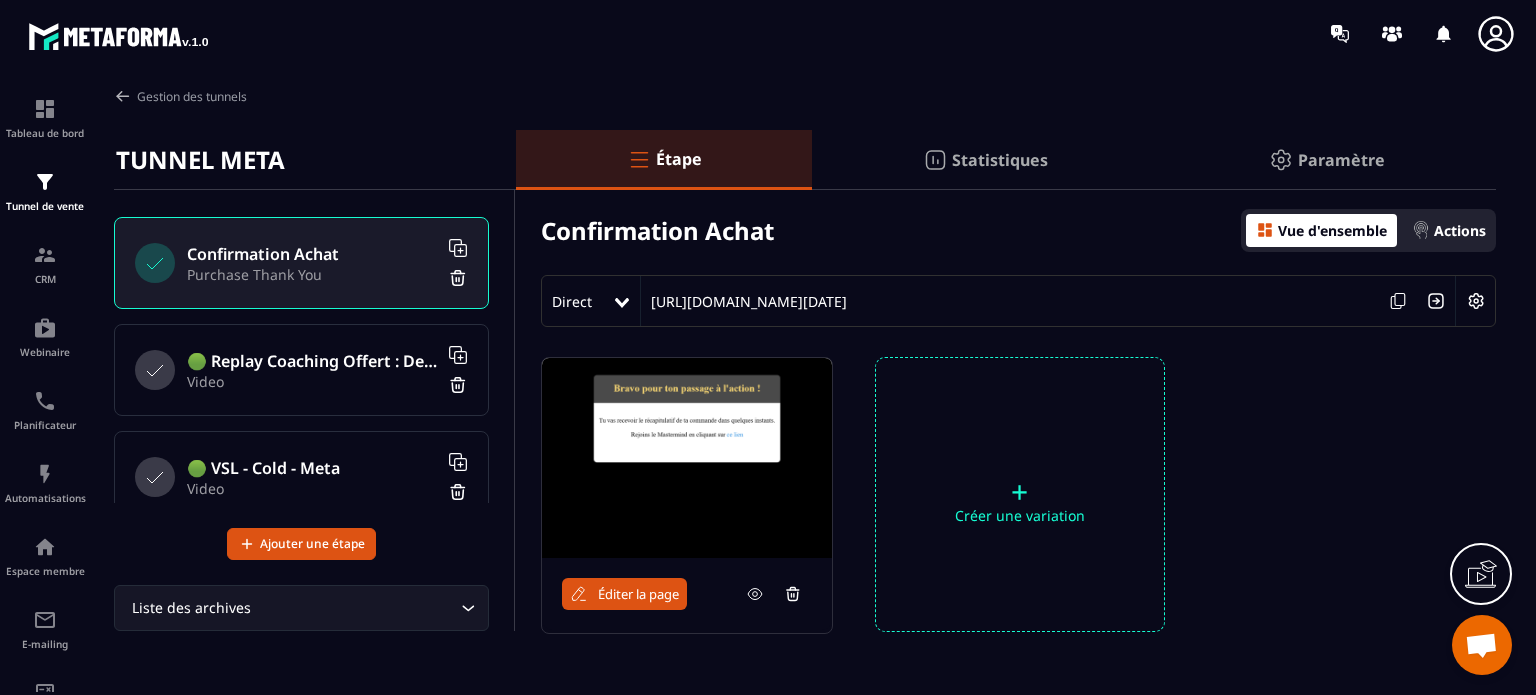 scroll, scrollTop: 671, scrollLeft: 0, axis: vertical 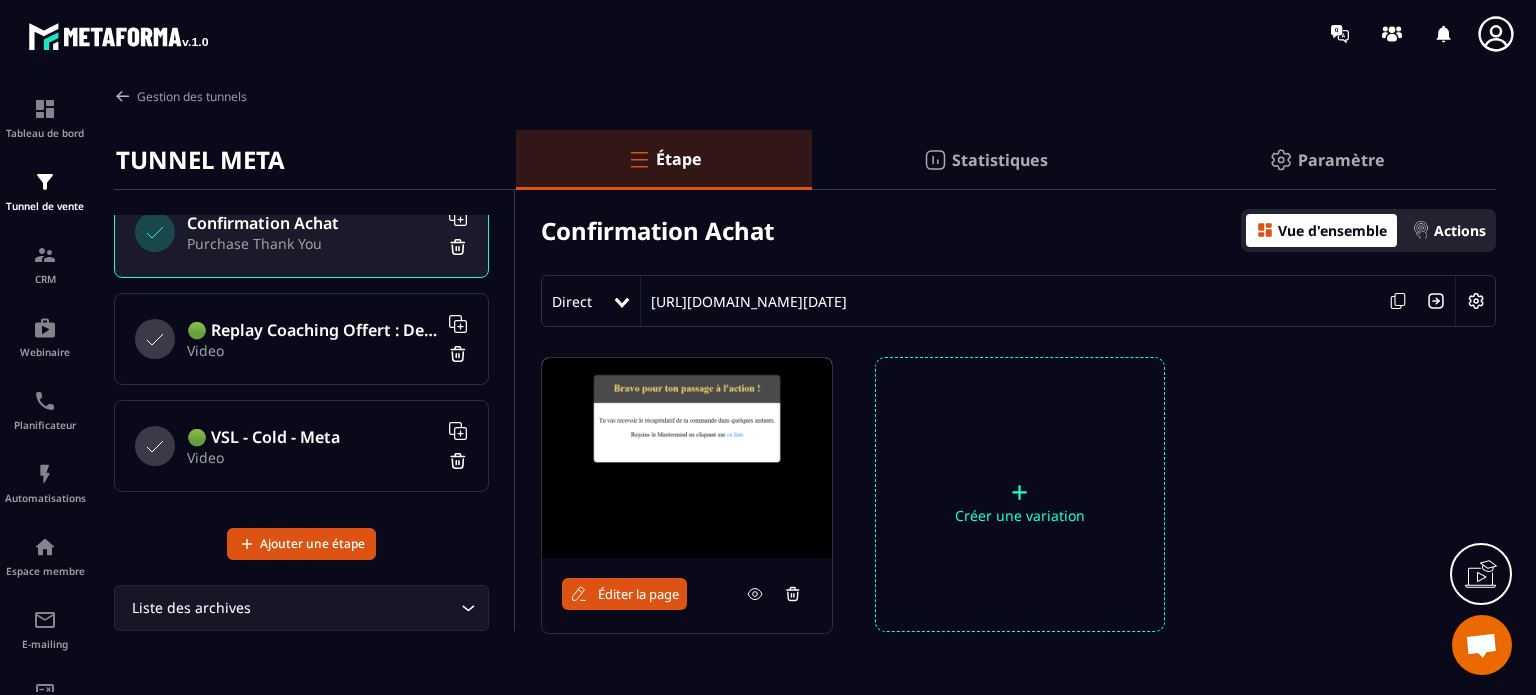 click on "🟢 Replay Coaching Offert : Devenir Copythinker" at bounding box center (312, 330) 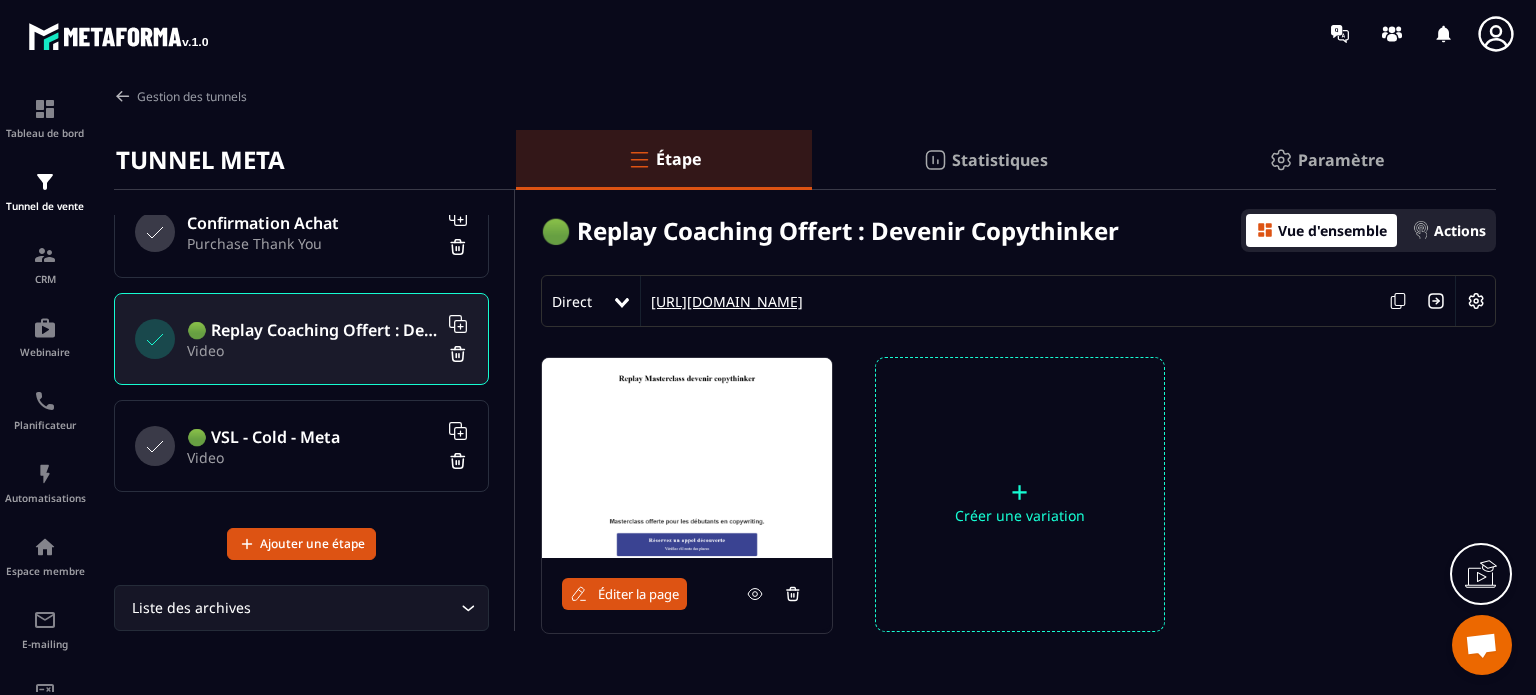click on "https://copy-house.metaforma.io/replayoffert" at bounding box center [722, 301] 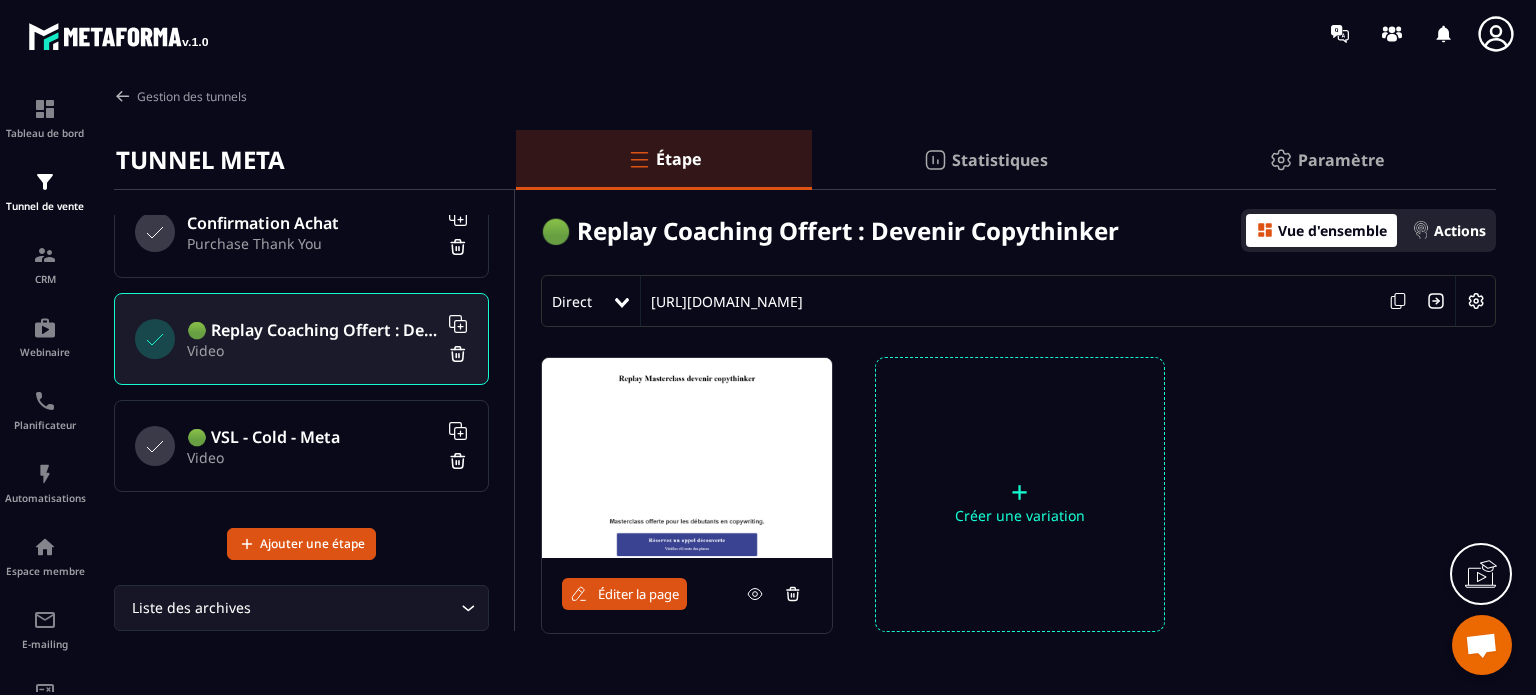 click on "🟢 VSL - Cold - Meta" at bounding box center [312, 437] 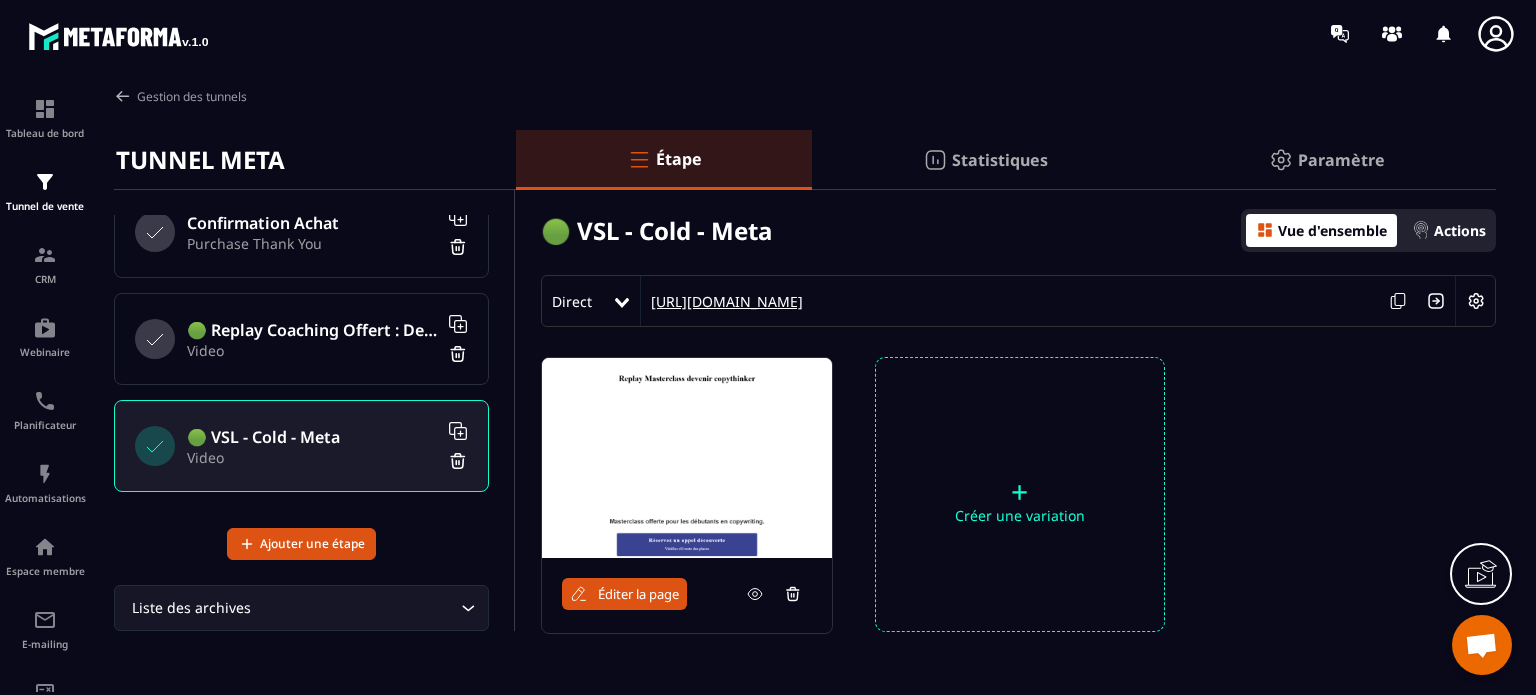 click on "https://copy-house.metaforma.io/vsl-cc-m" at bounding box center (722, 301) 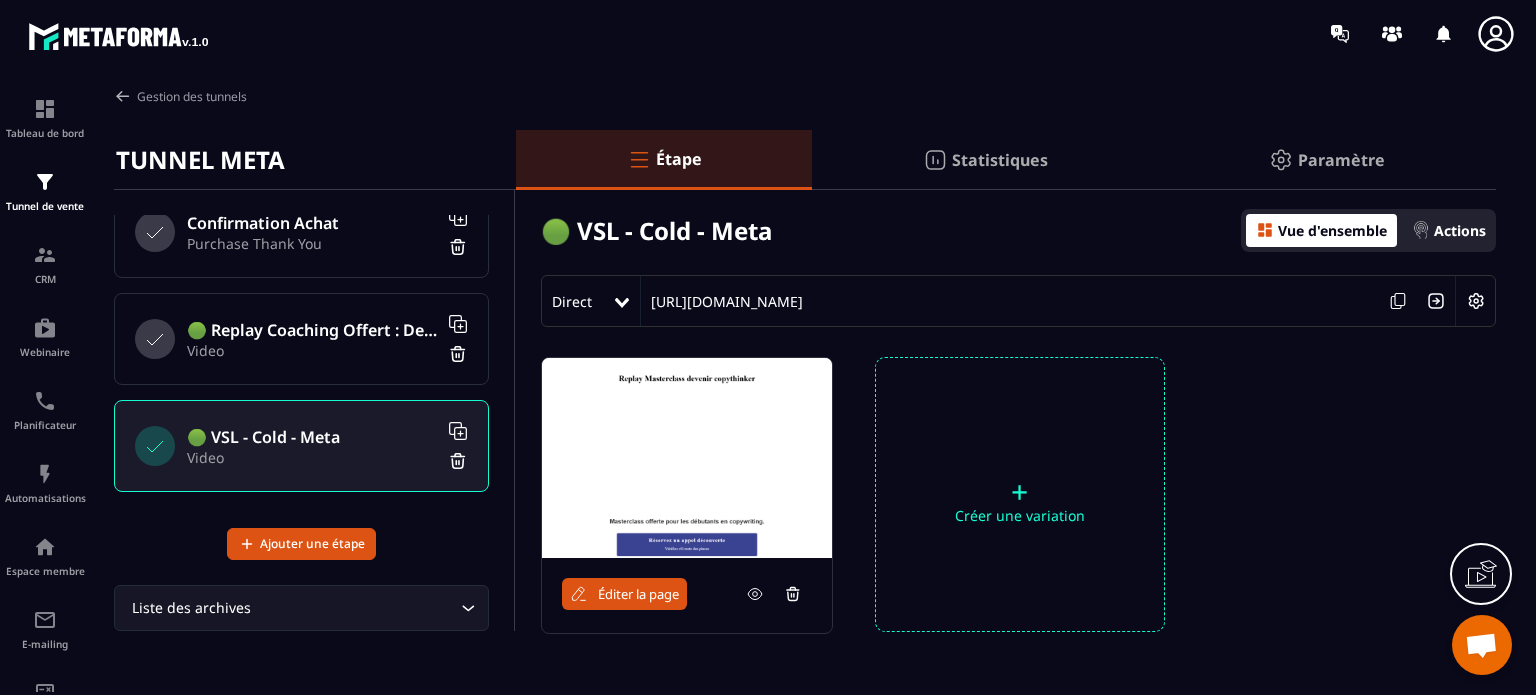 click on "🟢 Replay Coaching Offert : Devenir Copythinker Video" at bounding box center [301, 339] 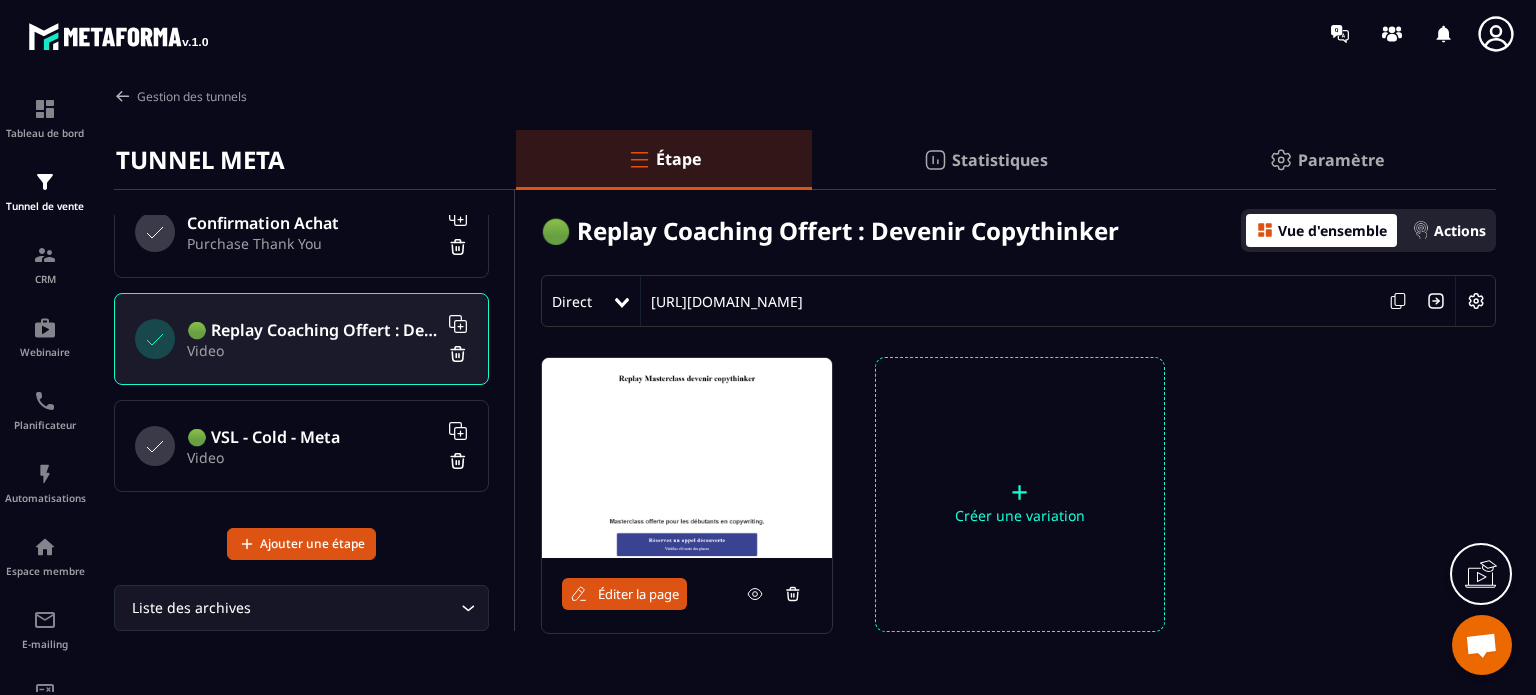 click 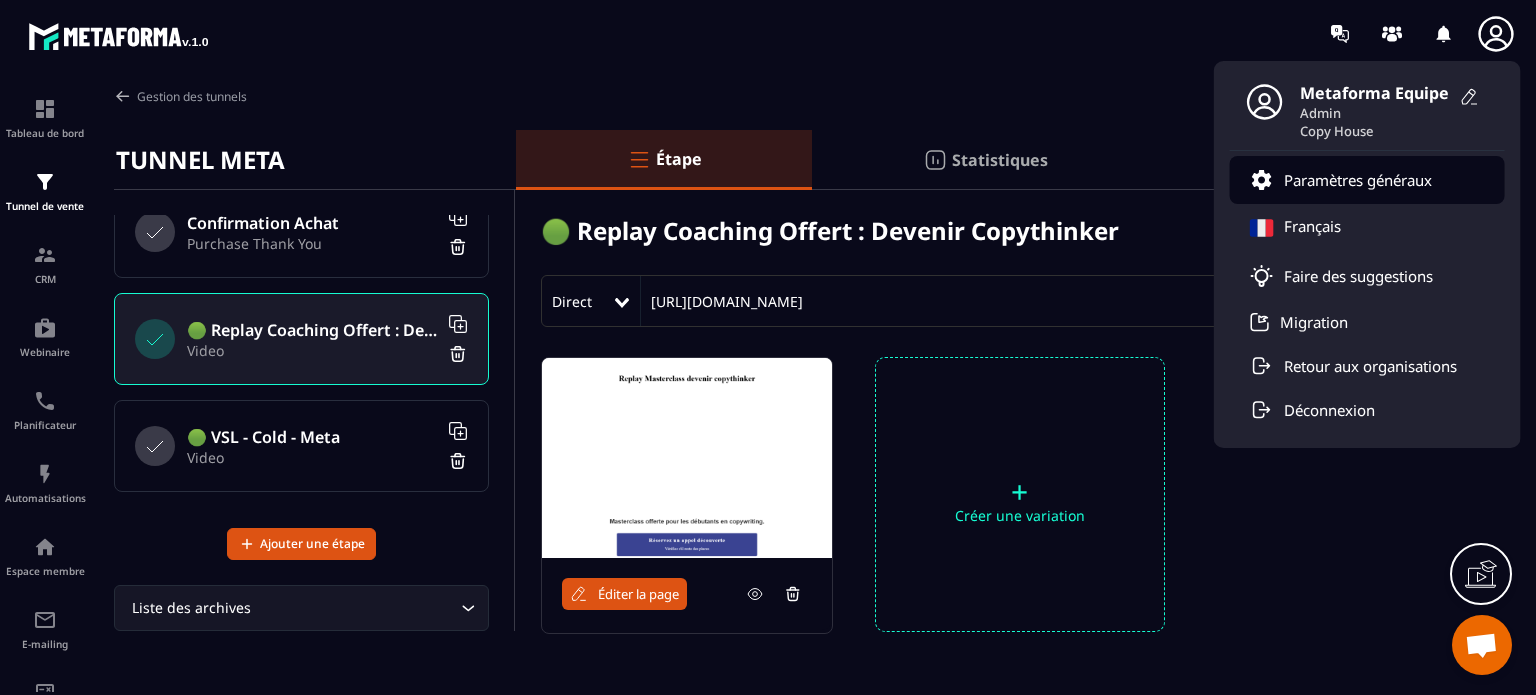 click on "Paramètres généraux" at bounding box center (1367, 180) 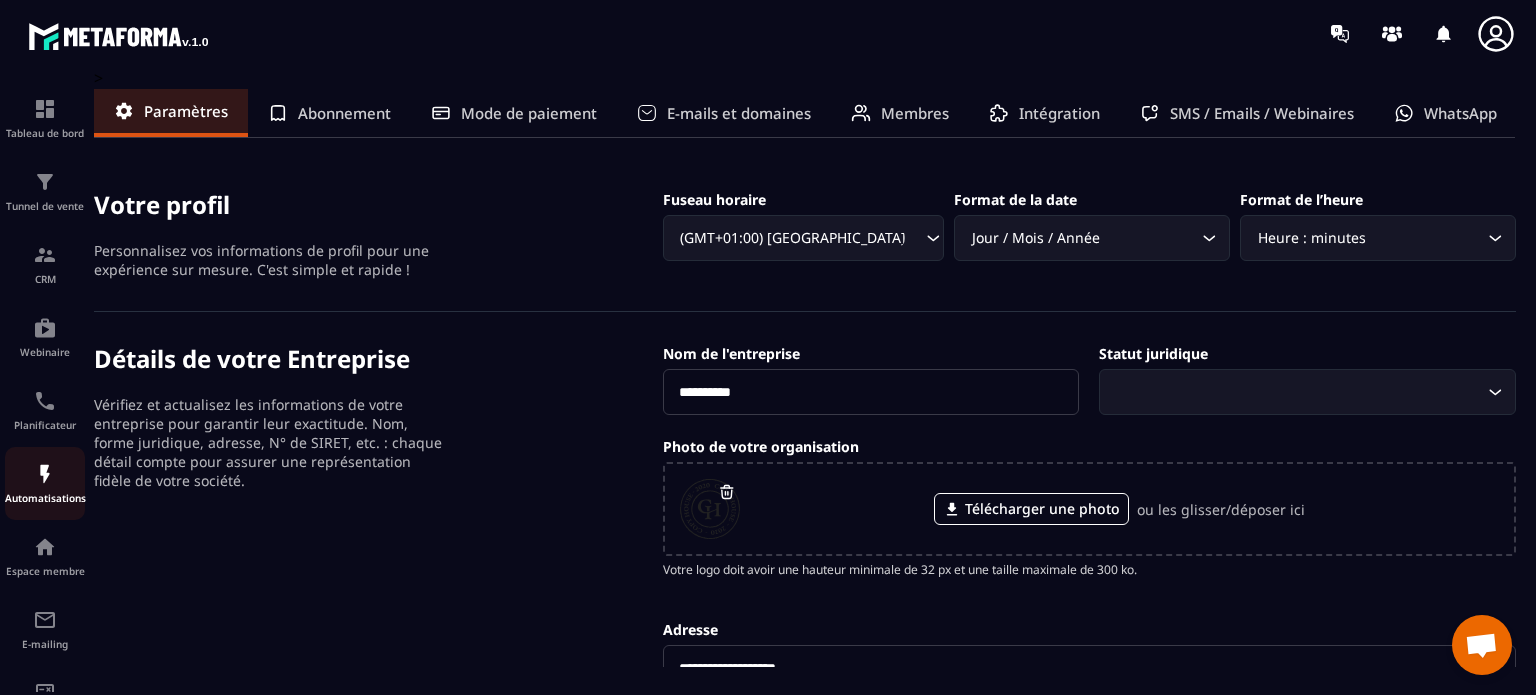 click at bounding box center [45, 474] 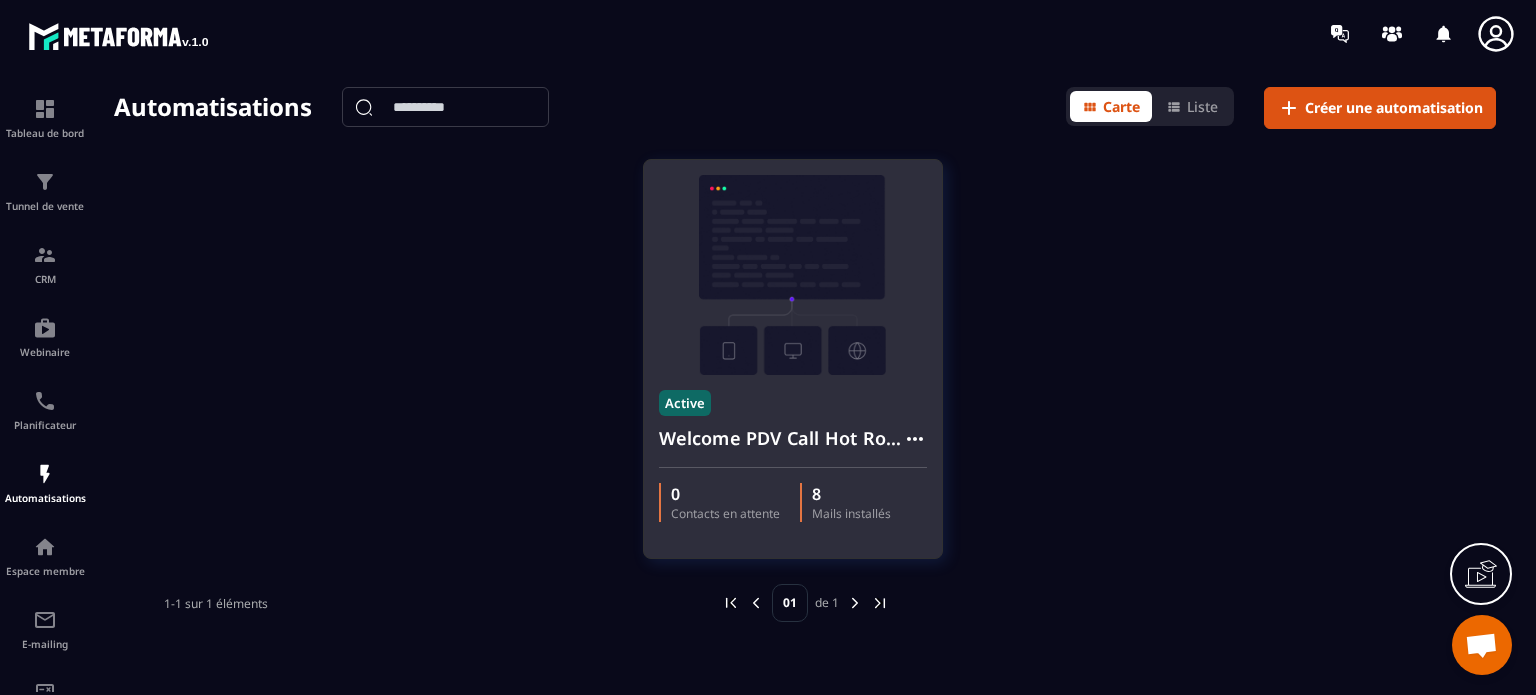 click on "Welcome PDV Call Hot Routine" at bounding box center (793, 444) 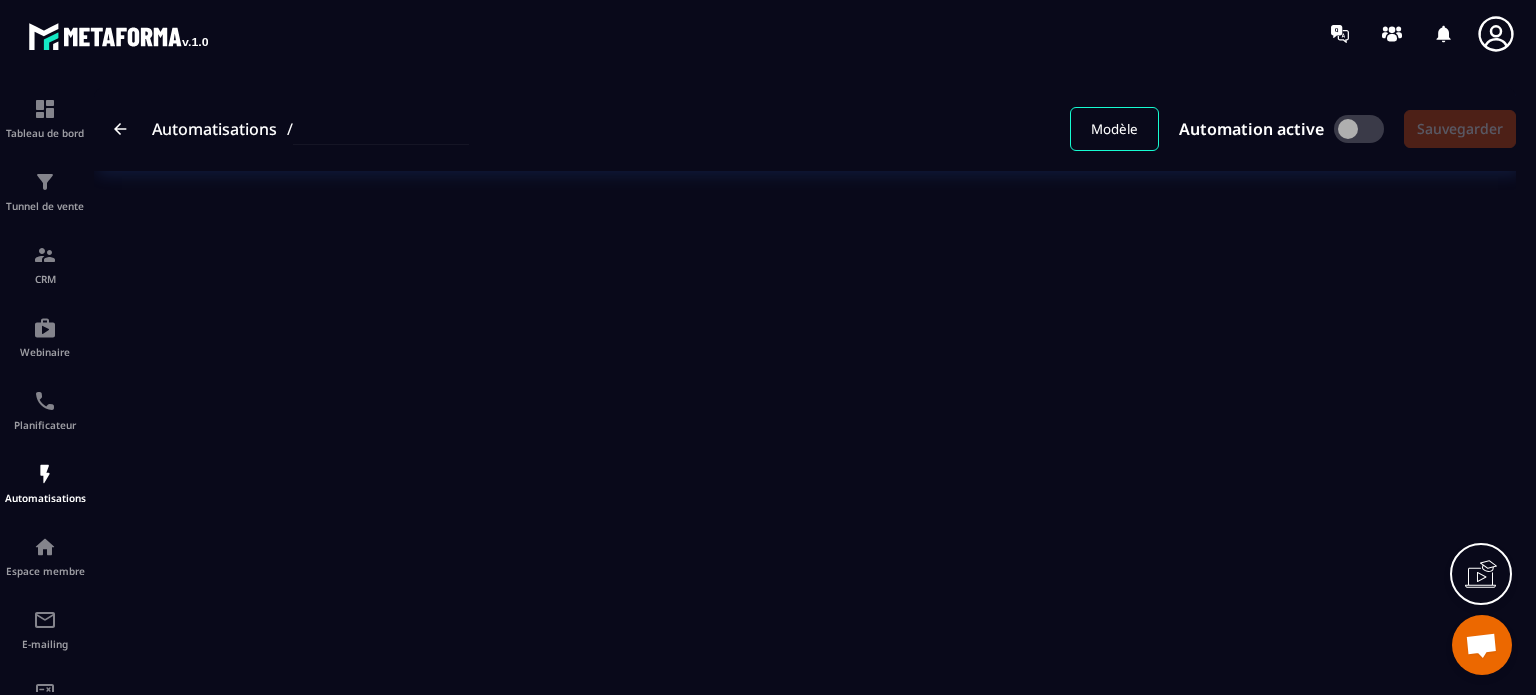 type on "**********" 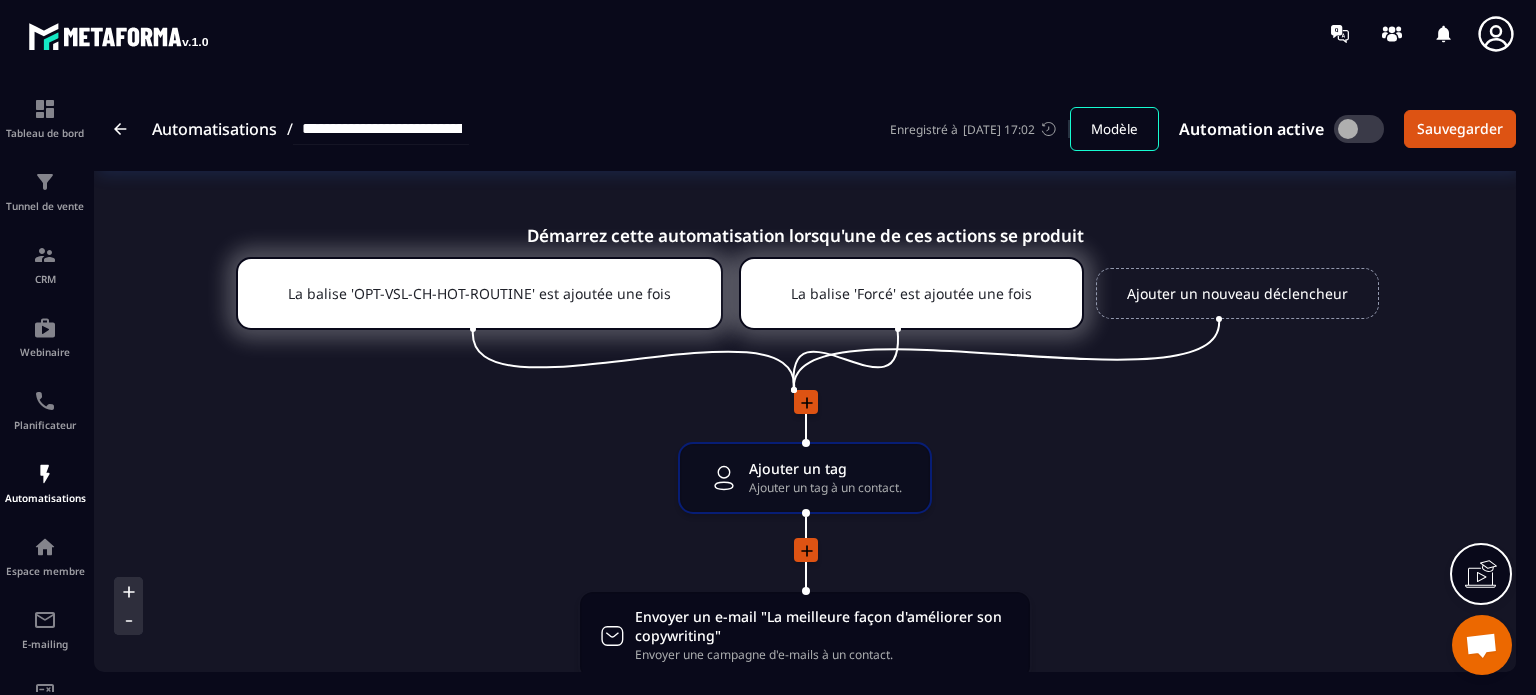 click on "Ajouter un tag Ajouter un tag à un contact. drag-arrow Envoyer un e-mail "La meilleure façon d'améliorer son copywriting" Envoyer une campagne d'e-mails à un contact. drag-arrow Attendre 1 Jour(s) drag-arrow Envoyer un e-mail "« En France il n'y a pas meilleur endroit...... pour devenir meilleur en copywriting »" Envoyer une campagne d'e-mails à un contact. drag-arrow Attendre 1 Jour(s) drag-arrow Envoyer un e-mail "Meilleure décision de ma vie..." Envoyer une campagne d'e-mails à un contact. drag-arrow Attendre 1 Jour(s) drag-arrow Envoyer un e-mail "Je m'assure un salaire de 5000 euros minimum" Envoyer une campagne d'e-mails à un contact. drag-arrow Attendre 1 Jour(s) drag-arrow Envoyer un e-mail "Ma malédiction du savoir va détruire...ta carrière de copywriter." Envoyer une campagne d'e-mails à un contact. drag-arrow Attendre 1 Jour(s) drag-arrow Envoyer un e-mail "L'IA va supprimer le copywriting" Envoyer une campagne d'e-mails à un contact. drag-arrow Attendre 1 Jour(s) drag-arrow" at bounding box center (805, 1642) 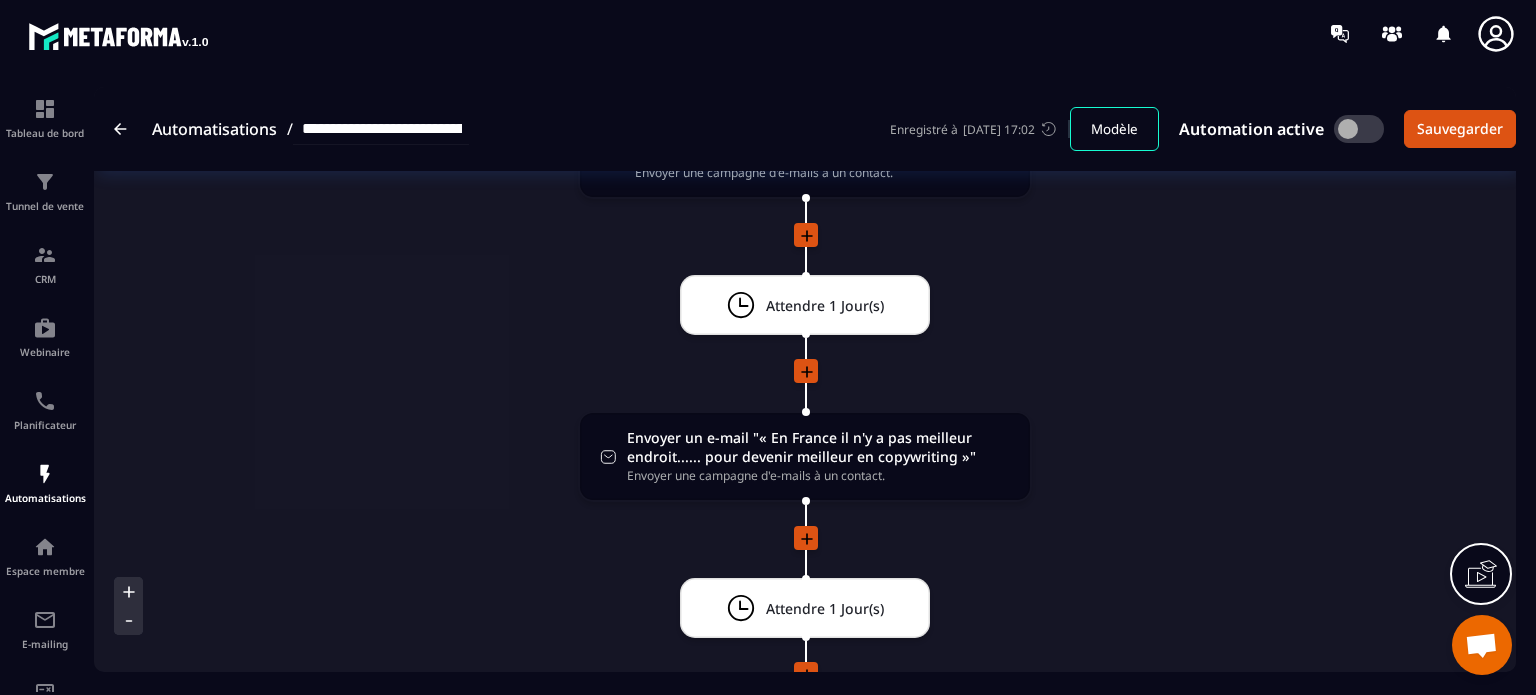 scroll, scrollTop: 457, scrollLeft: 0, axis: vertical 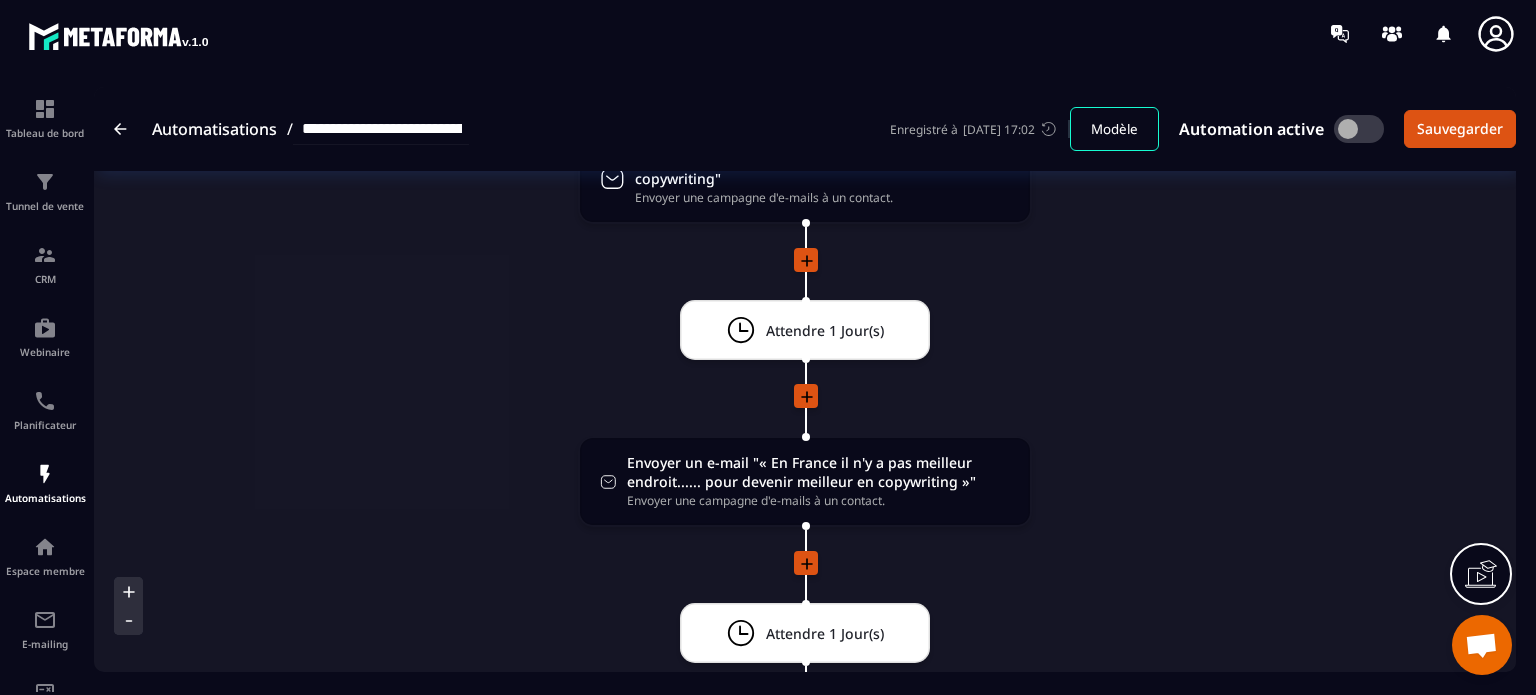 click on "Ajouter un tag Ajouter un tag à un contact. drag-arrow Envoyer un e-mail "La meilleure façon d'améliorer son copywriting" Envoyer une campagne d'e-mails à un contact. drag-arrow Attendre 1 Jour(s) drag-arrow Envoyer un e-mail "« En France il n'y a pas meilleur endroit...... pour devenir meilleur en copywriting »" Envoyer une campagne d'e-mails à un contact. drag-arrow Attendre 1 Jour(s) drag-arrow Envoyer un e-mail "Meilleure décision de ma vie..." Envoyer une campagne d'e-mails à un contact. drag-arrow Attendre 1 Jour(s) drag-arrow Envoyer un e-mail "Je m'assure un salaire de 5000 euros minimum" Envoyer une campagne d'e-mails à un contact. drag-arrow Attendre 1 Jour(s) drag-arrow Envoyer un e-mail "Ma malédiction du savoir va détruire...ta carrière de copywriter." Envoyer une campagne d'e-mails à un contact. drag-arrow Attendre 1 Jour(s) drag-arrow Envoyer un e-mail "L'IA va supprimer le copywriting" Envoyer une campagne d'e-mails à un contact. drag-arrow Attendre 1 Jour(s) drag-arrow" at bounding box center (805, 1185) 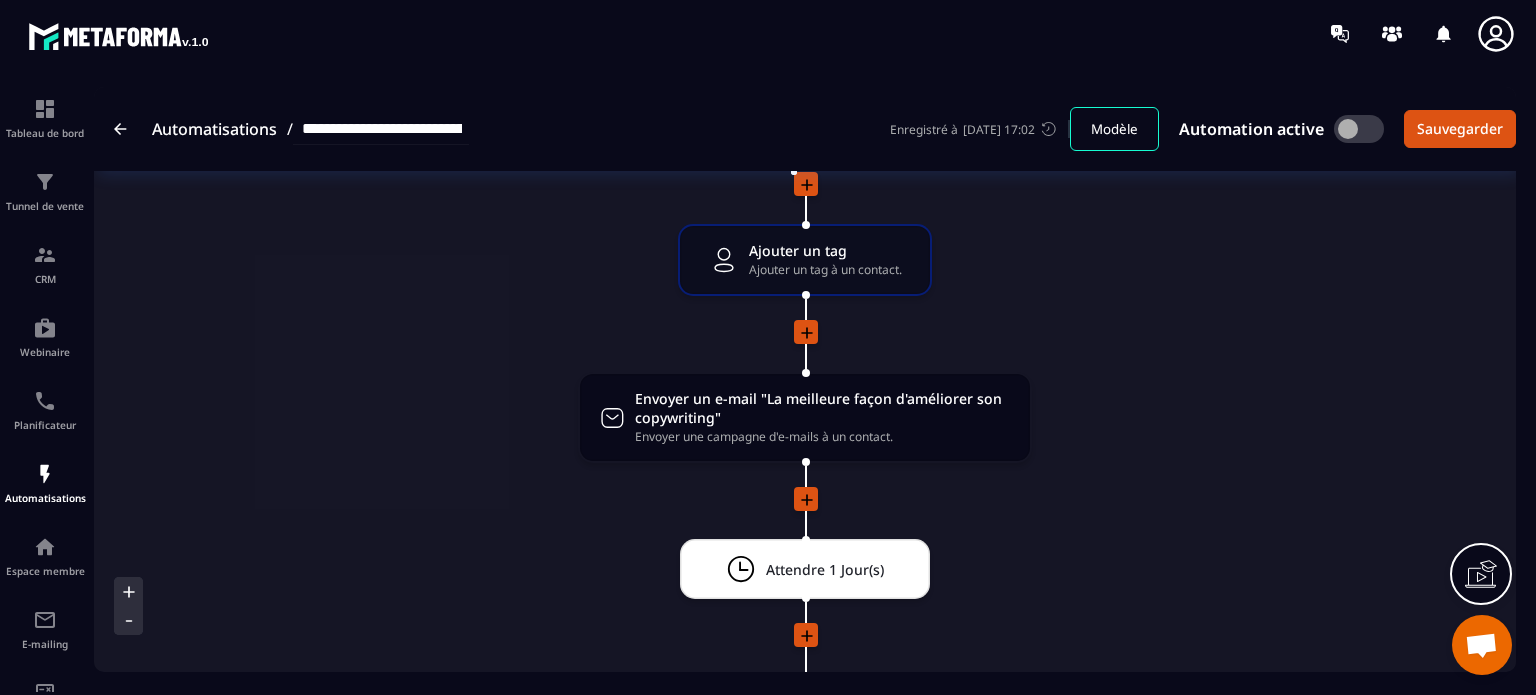 scroll, scrollTop: 0, scrollLeft: 0, axis: both 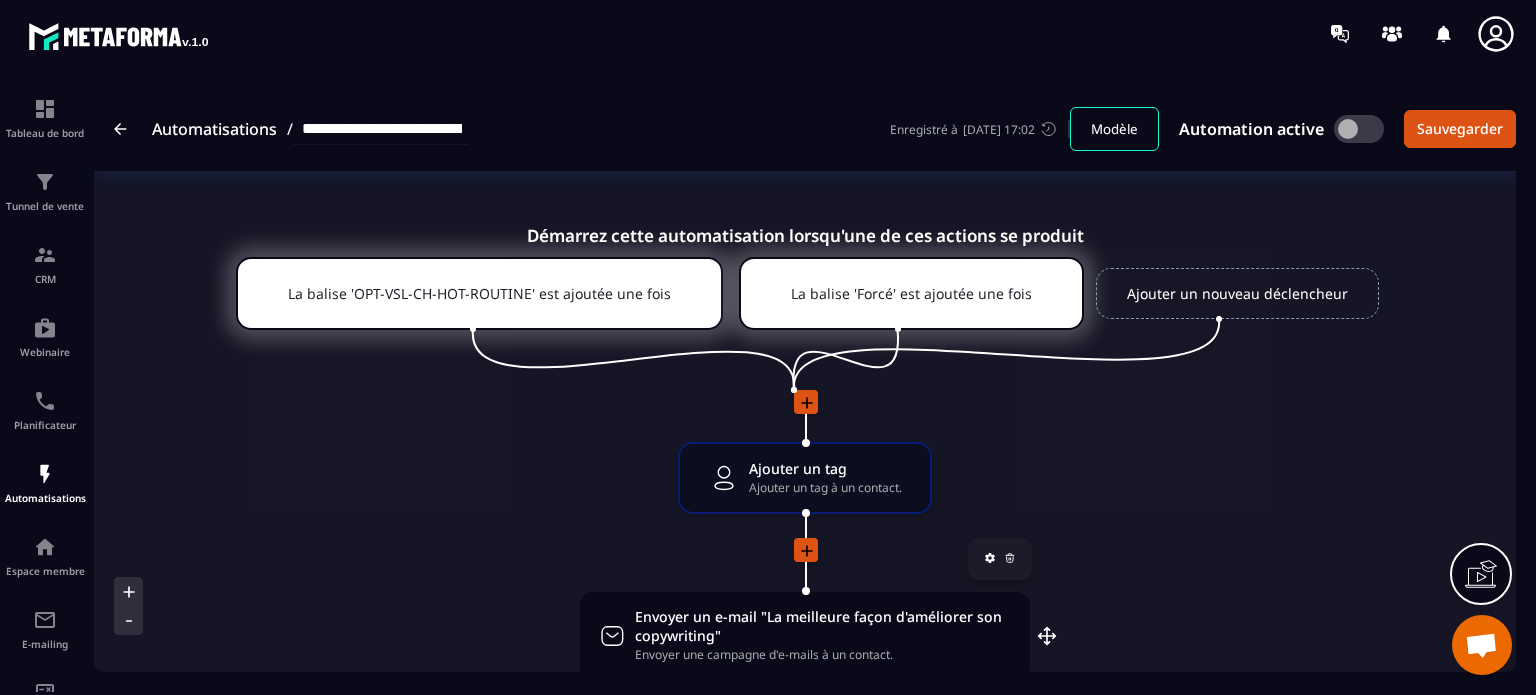click on "Envoyer un e-mail "La meilleure façon d'améliorer son copywriting"" at bounding box center [822, 626] 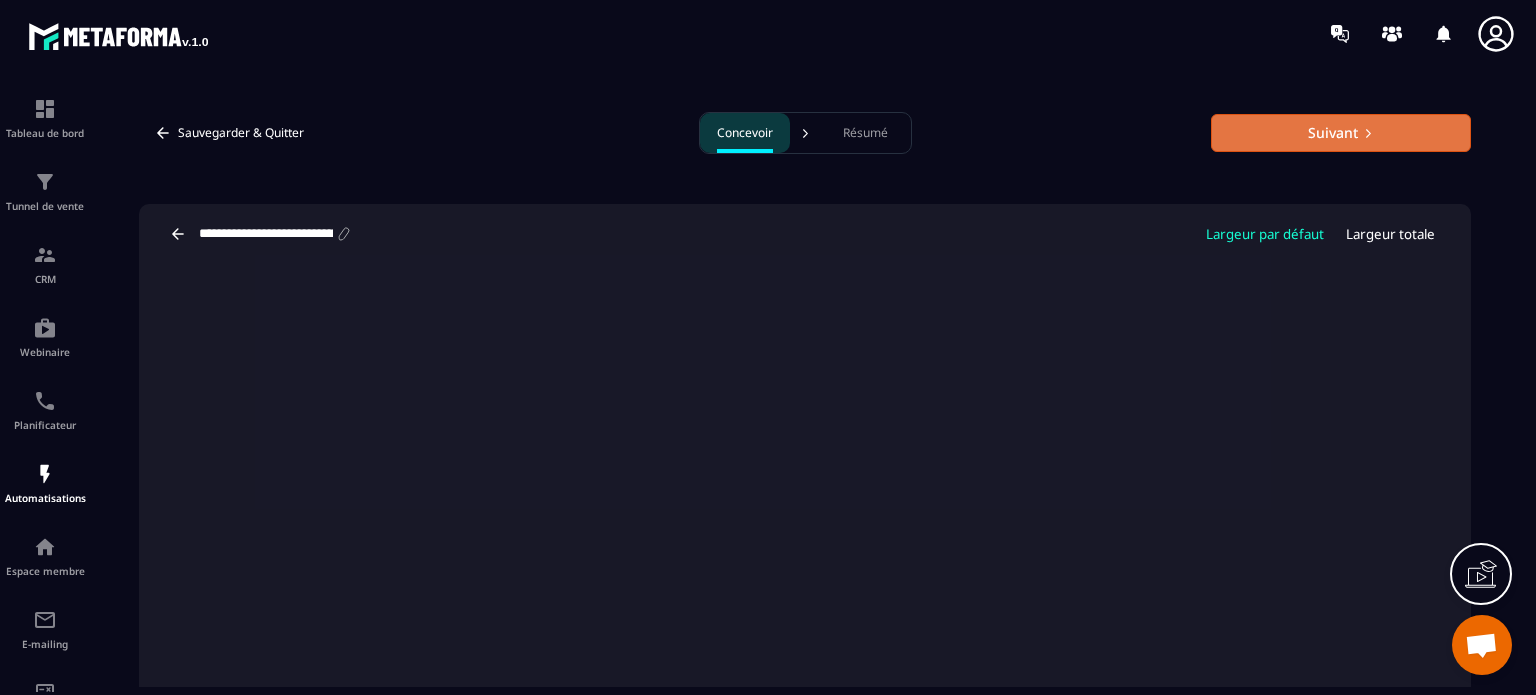 click on "Suivant" at bounding box center [1341, 133] 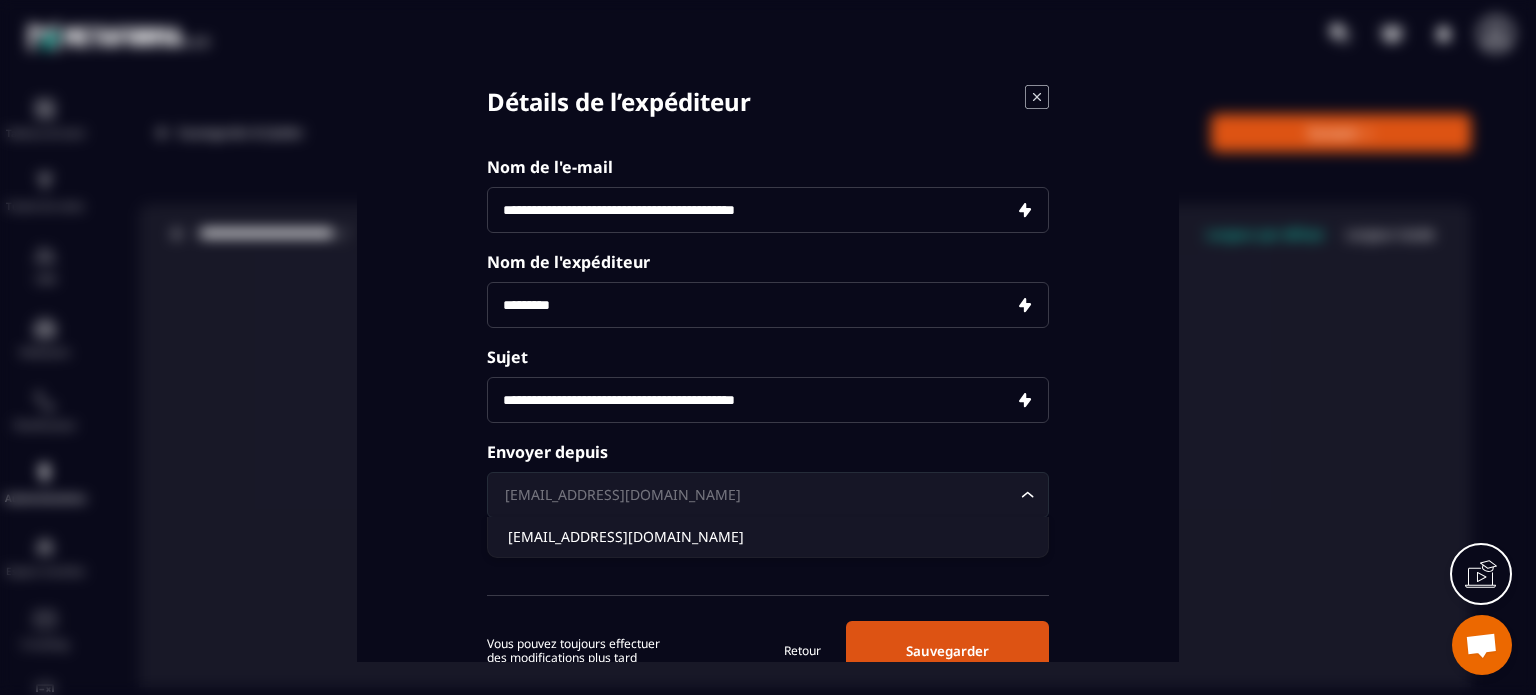 click 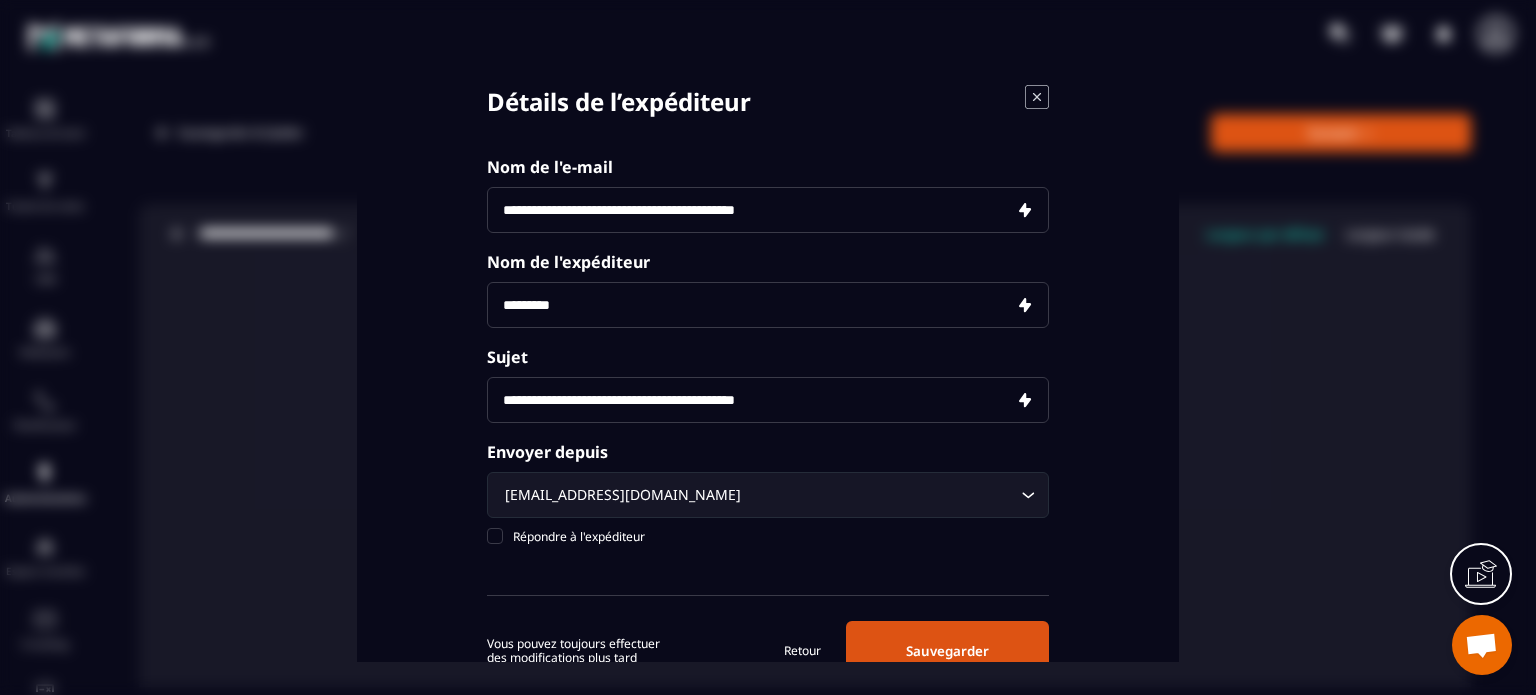 click 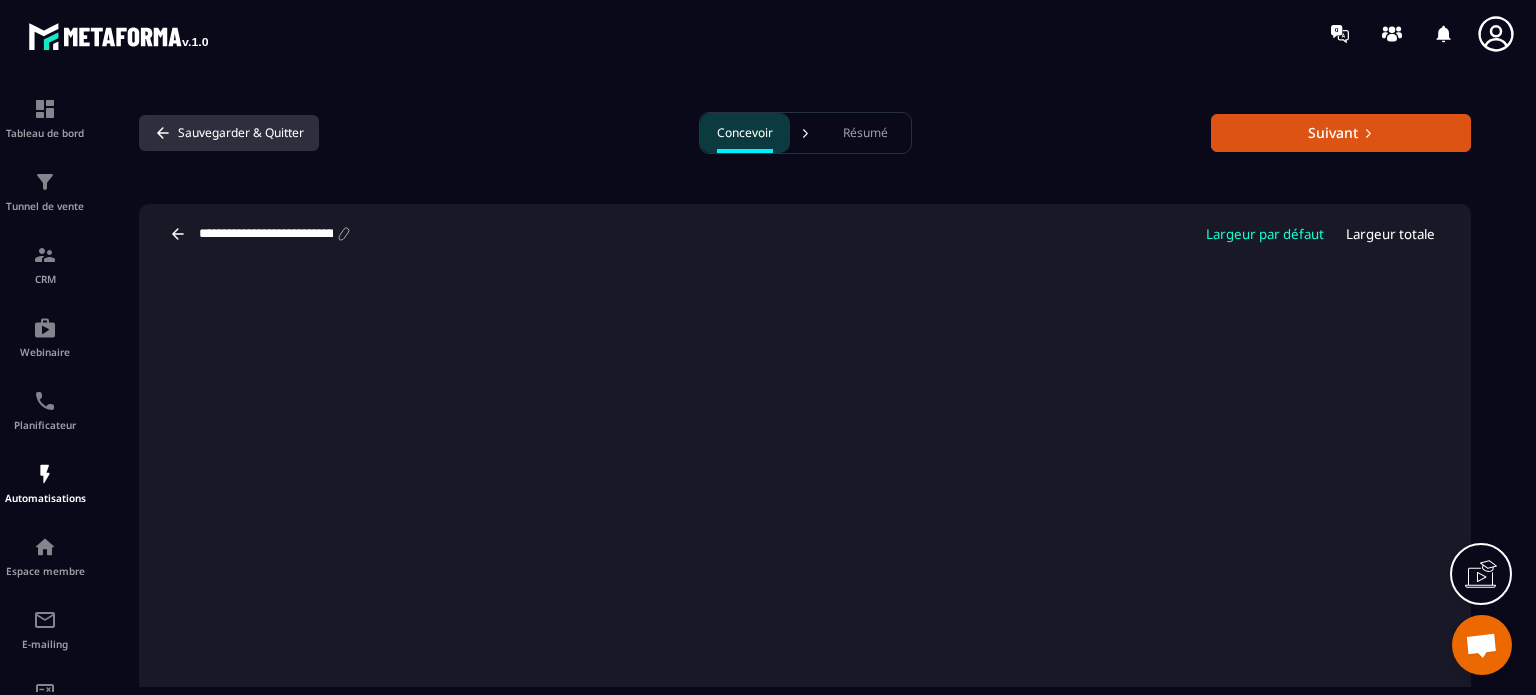 click on "Sauvegarder & Quitter" at bounding box center [229, 133] 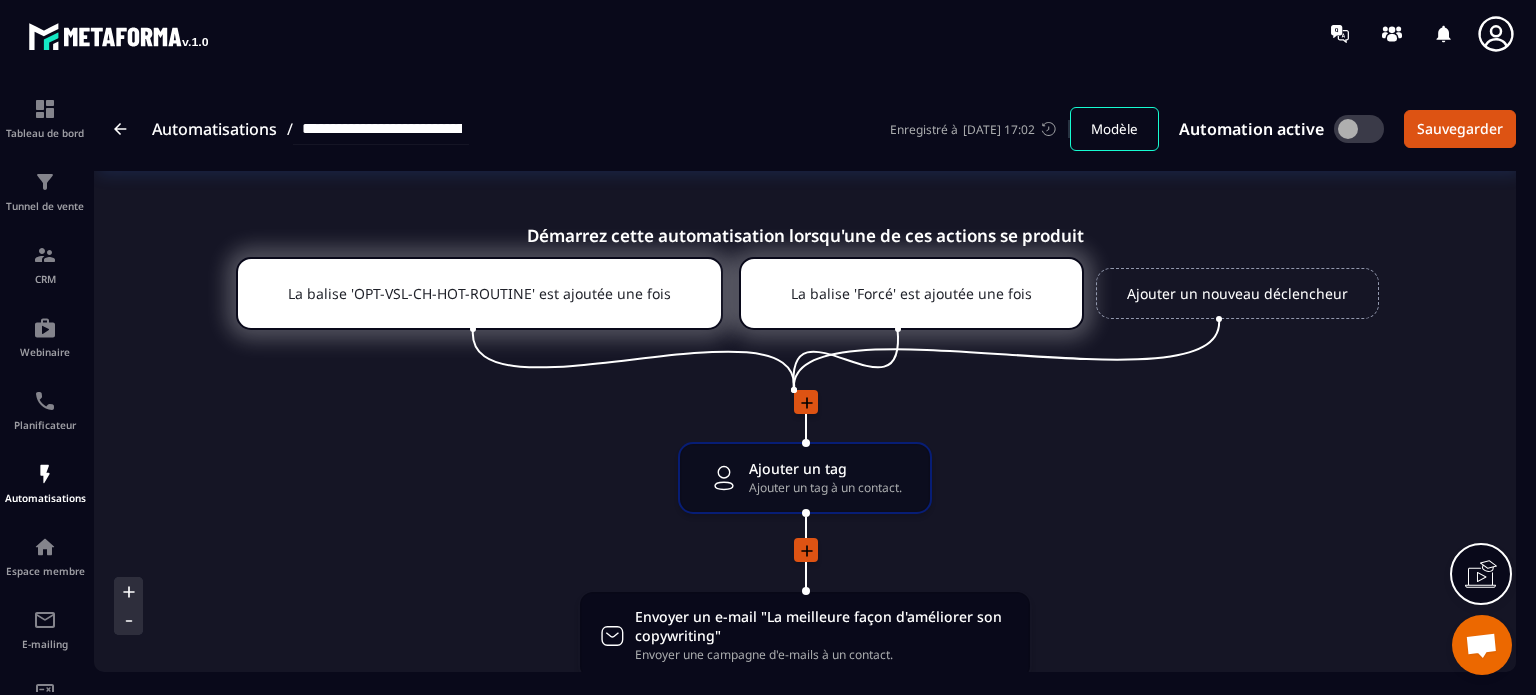 click 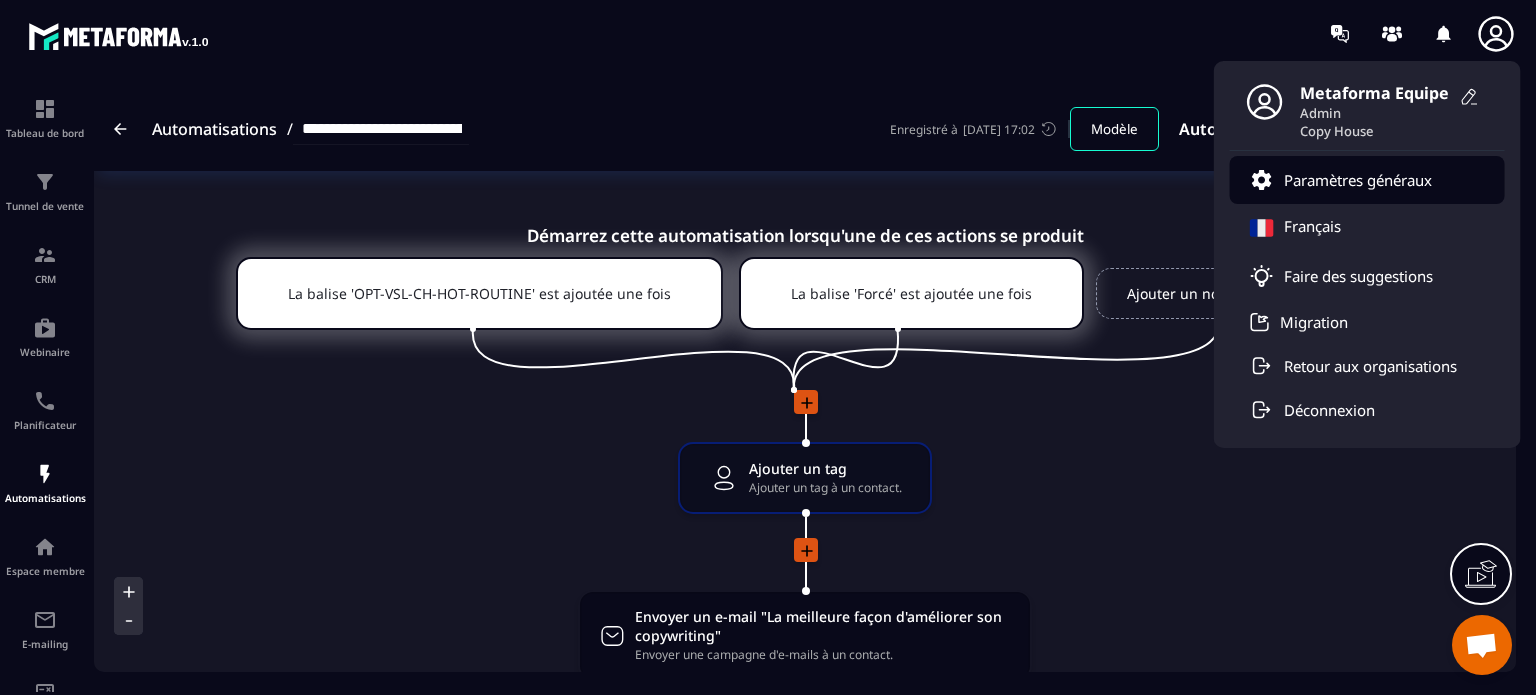 click on "Paramètres généraux" at bounding box center (1367, 180) 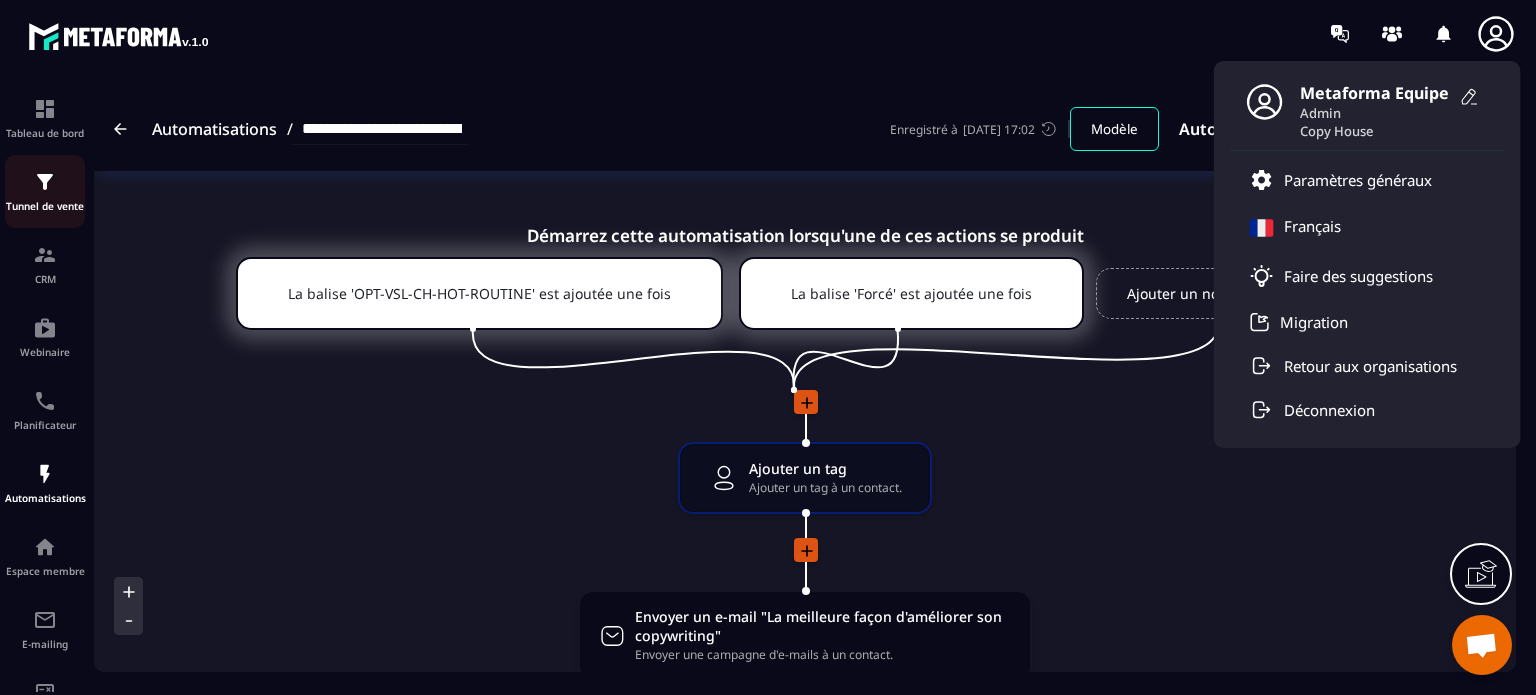 click on "Tunnel de vente" at bounding box center (45, 191) 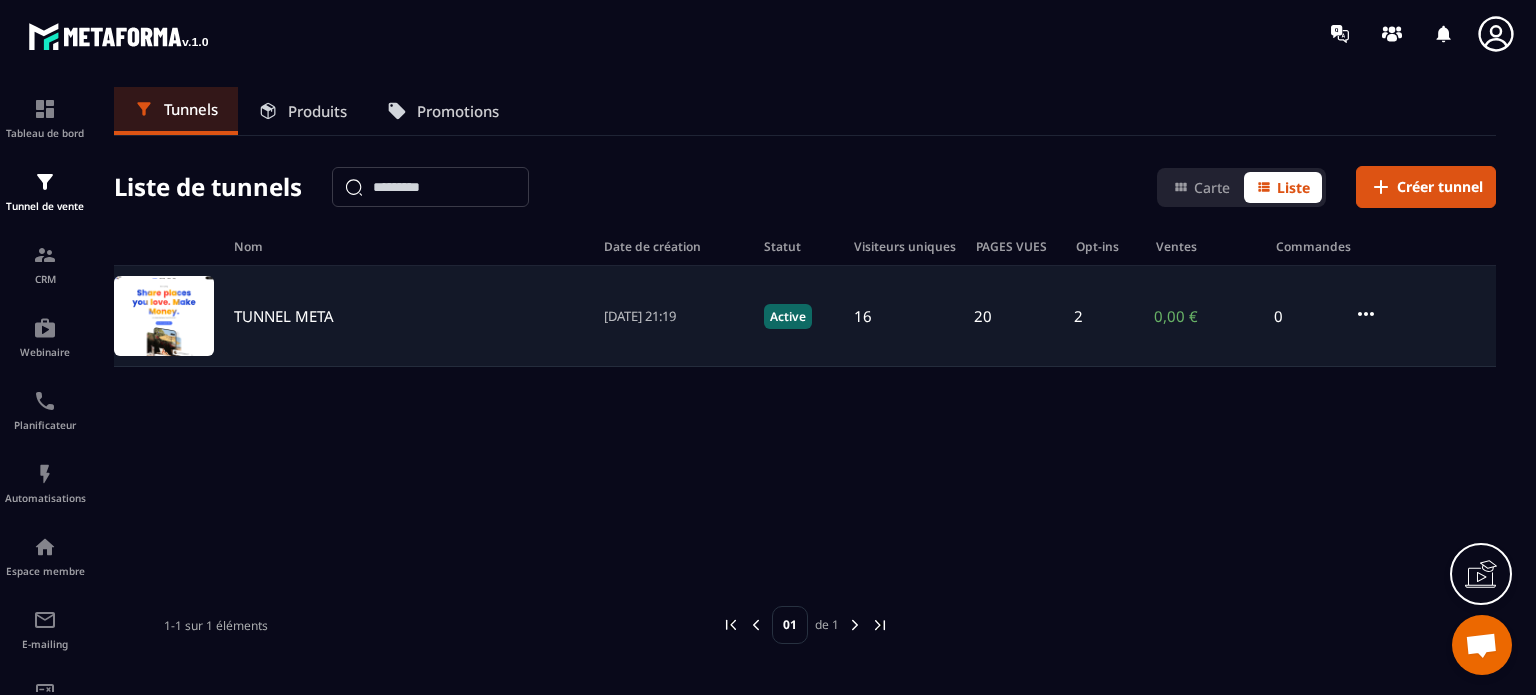click on "TUNNEL META 22/03/2025 21:19 Active 16 20 2 0,00 € 0" 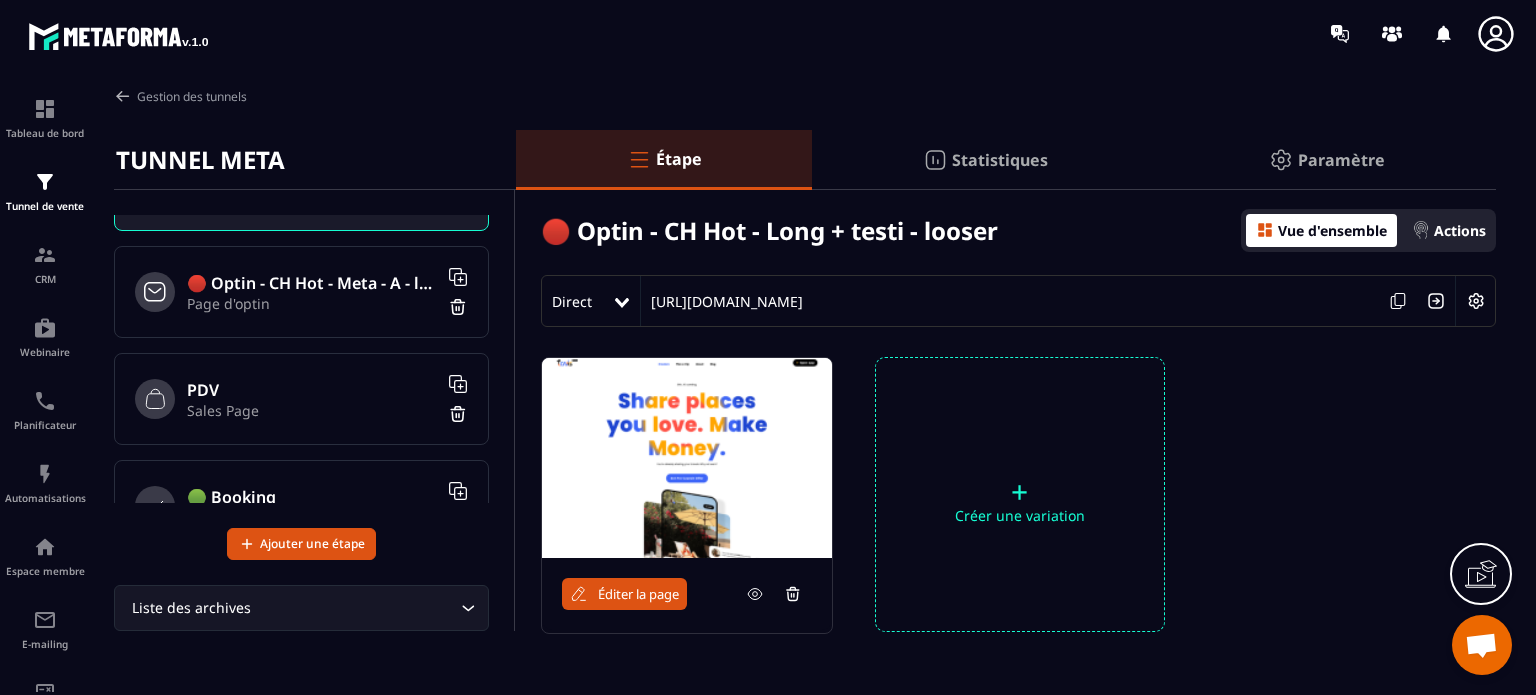 scroll, scrollTop: 0, scrollLeft: 0, axis: both 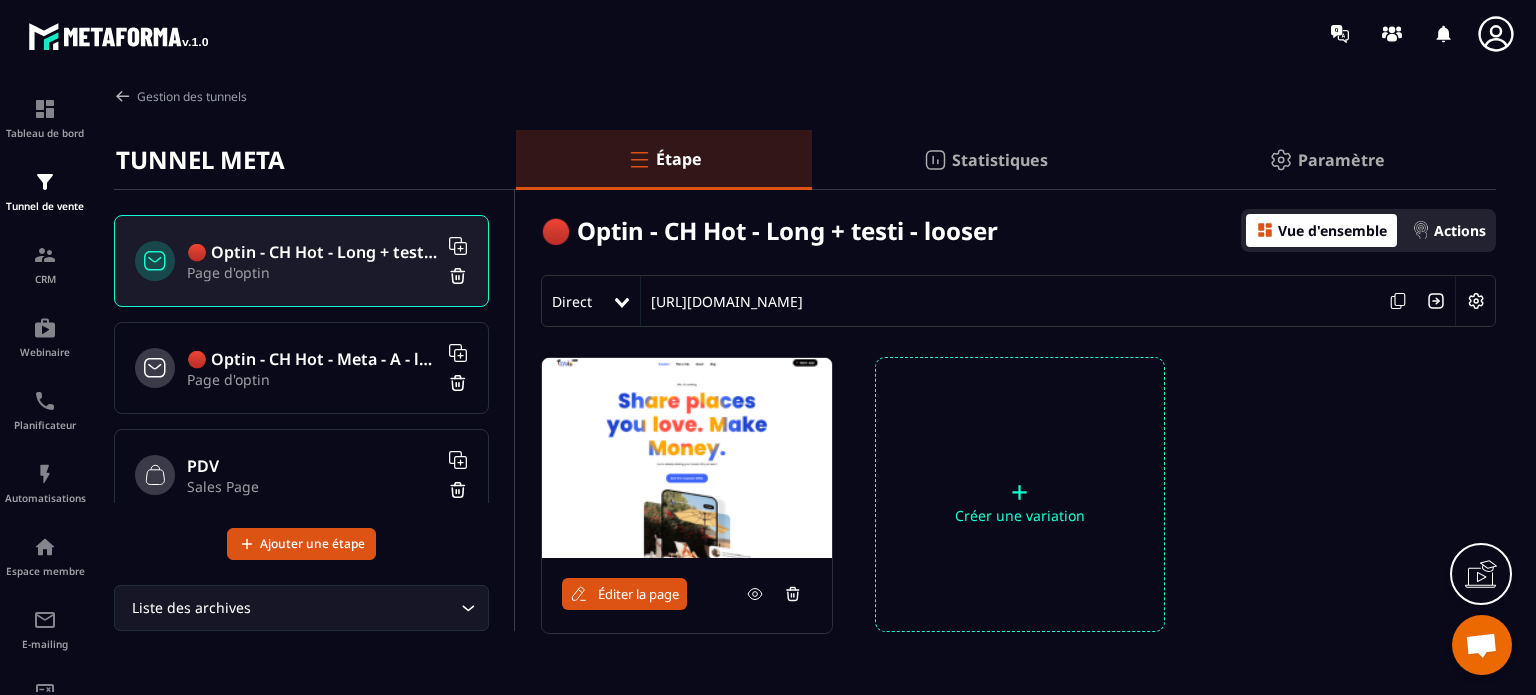 click on "🔴 Optin - CH Hot - Meta - A - last winner" at bounding box center (312, 359) 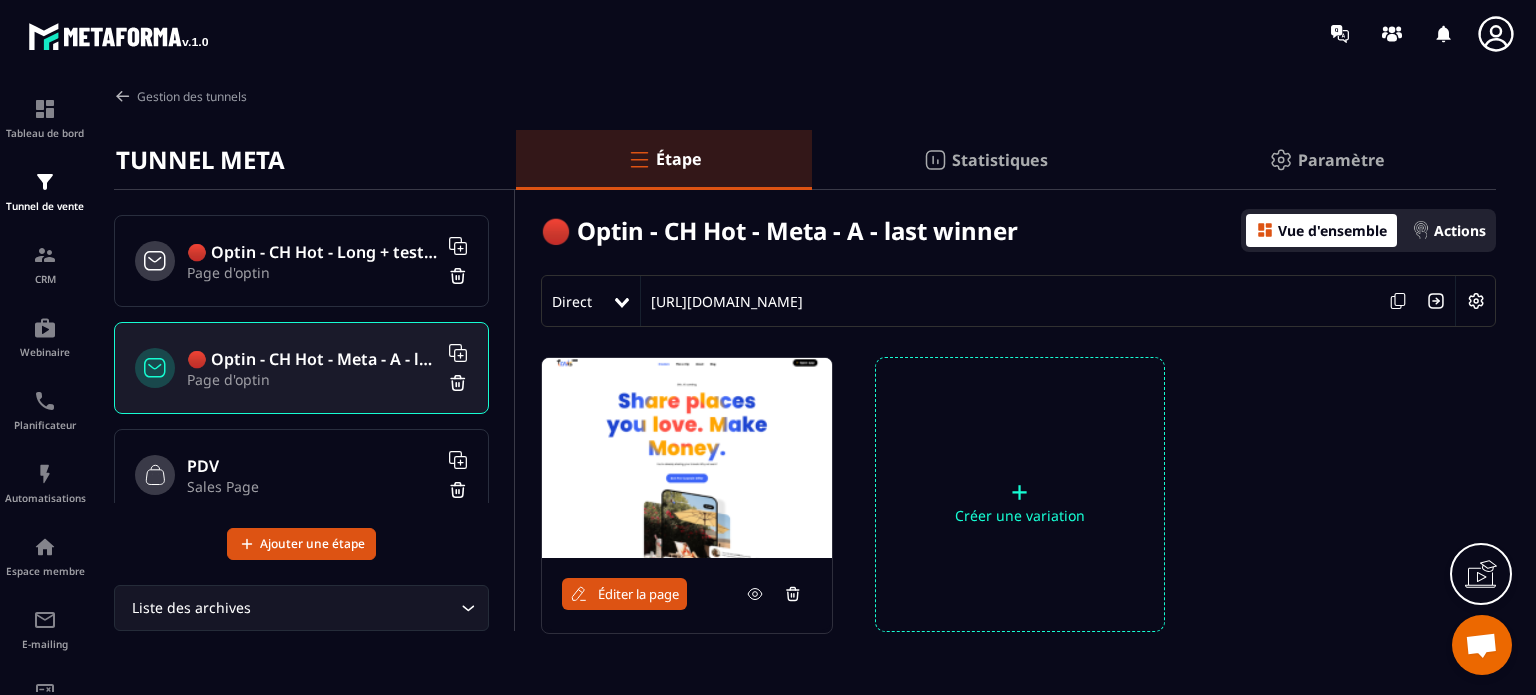 click 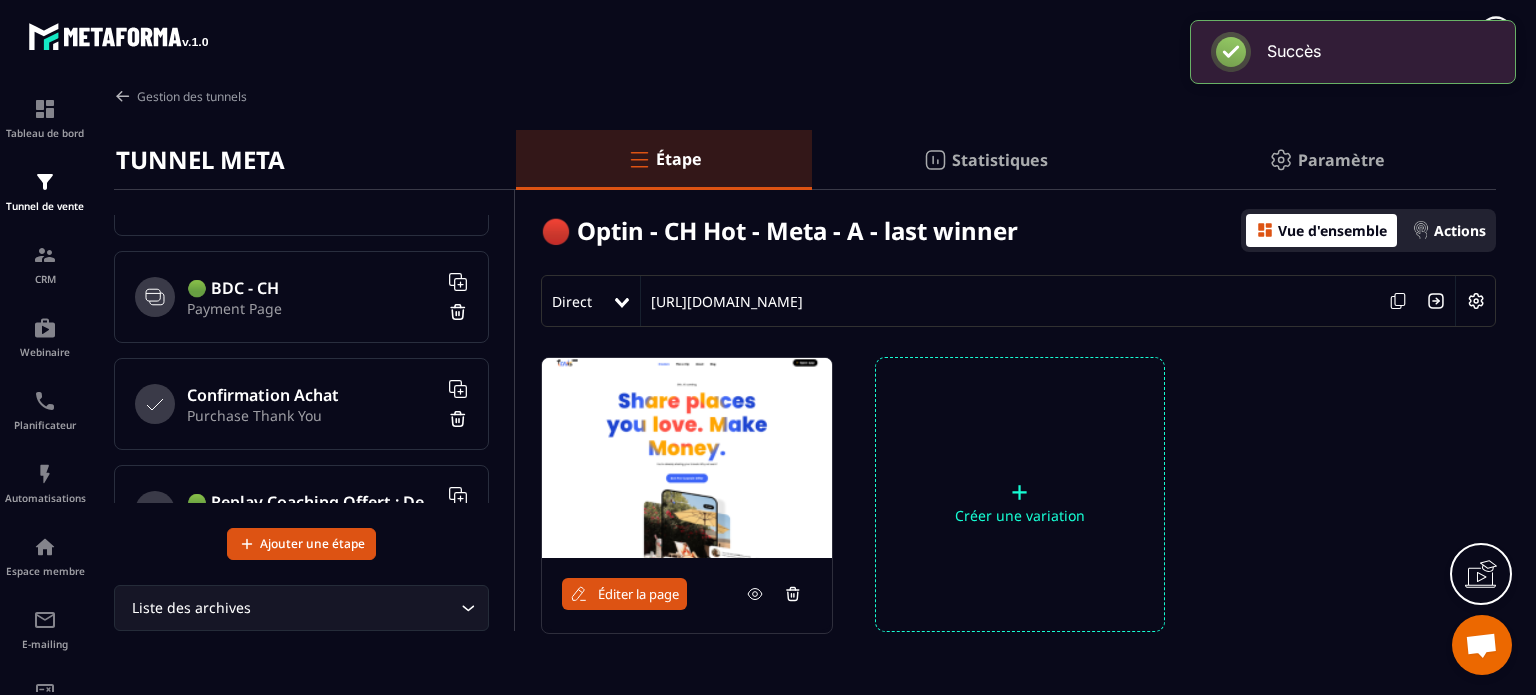 scroll, scrollTop: 777, scrollLeft: 0, axis: vertical 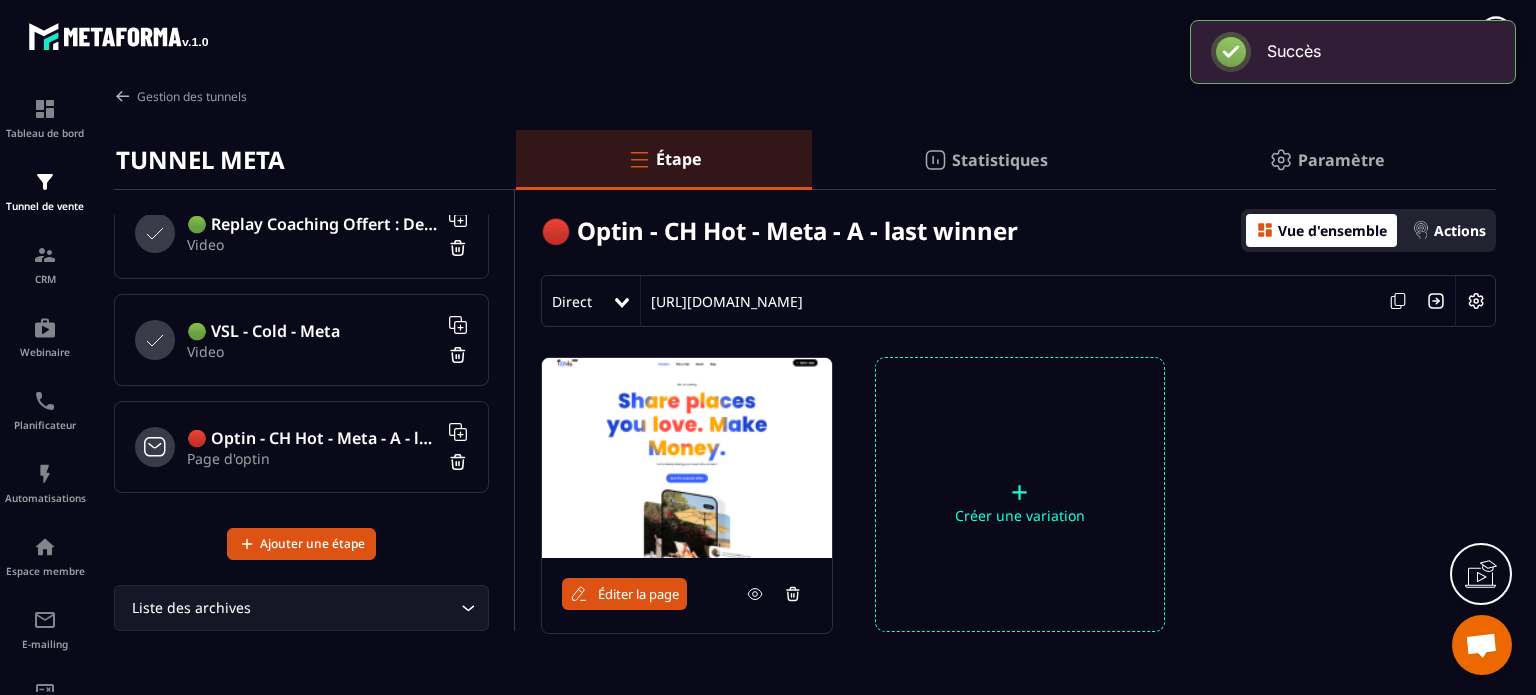 click on "🔴 Optin - CH Hot - Meta - A - last winner copy" at bounding box center (312, 438) 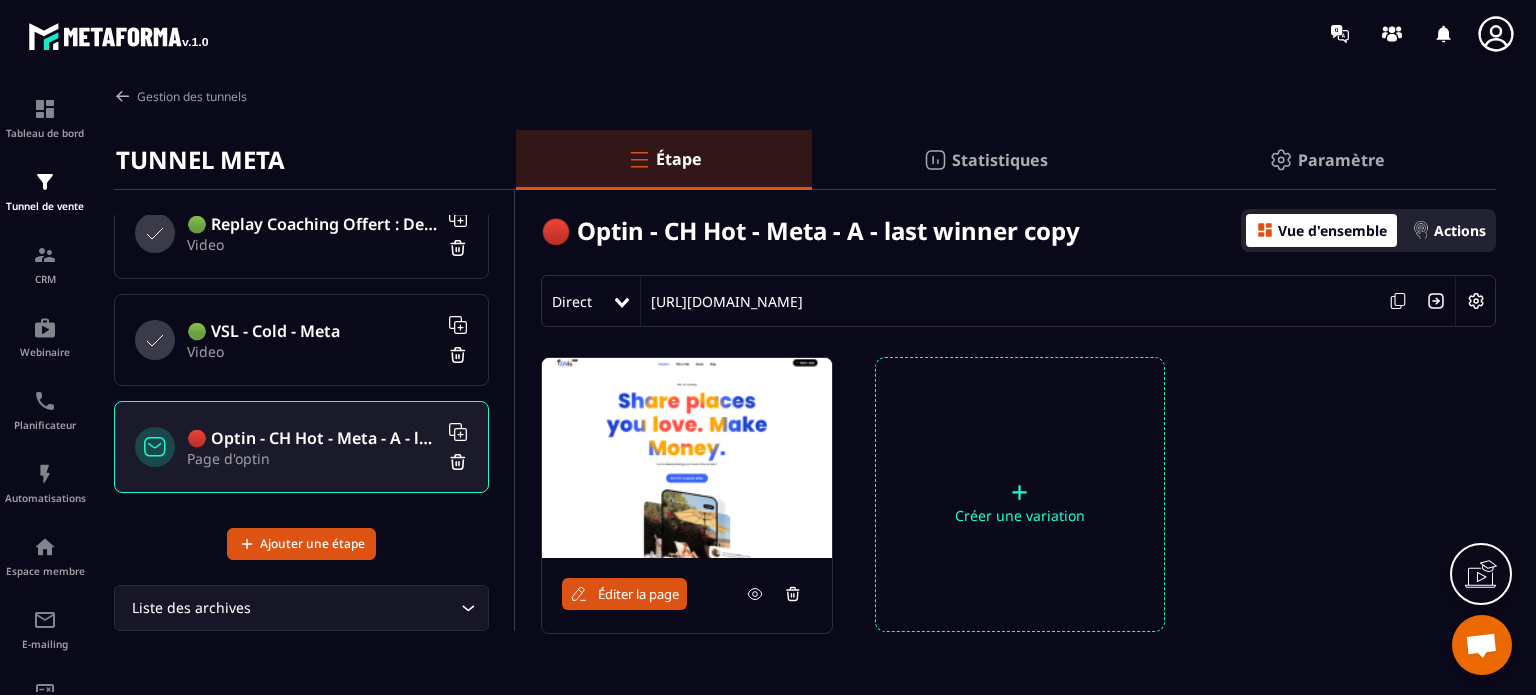click at bounding box center [1476, 301] 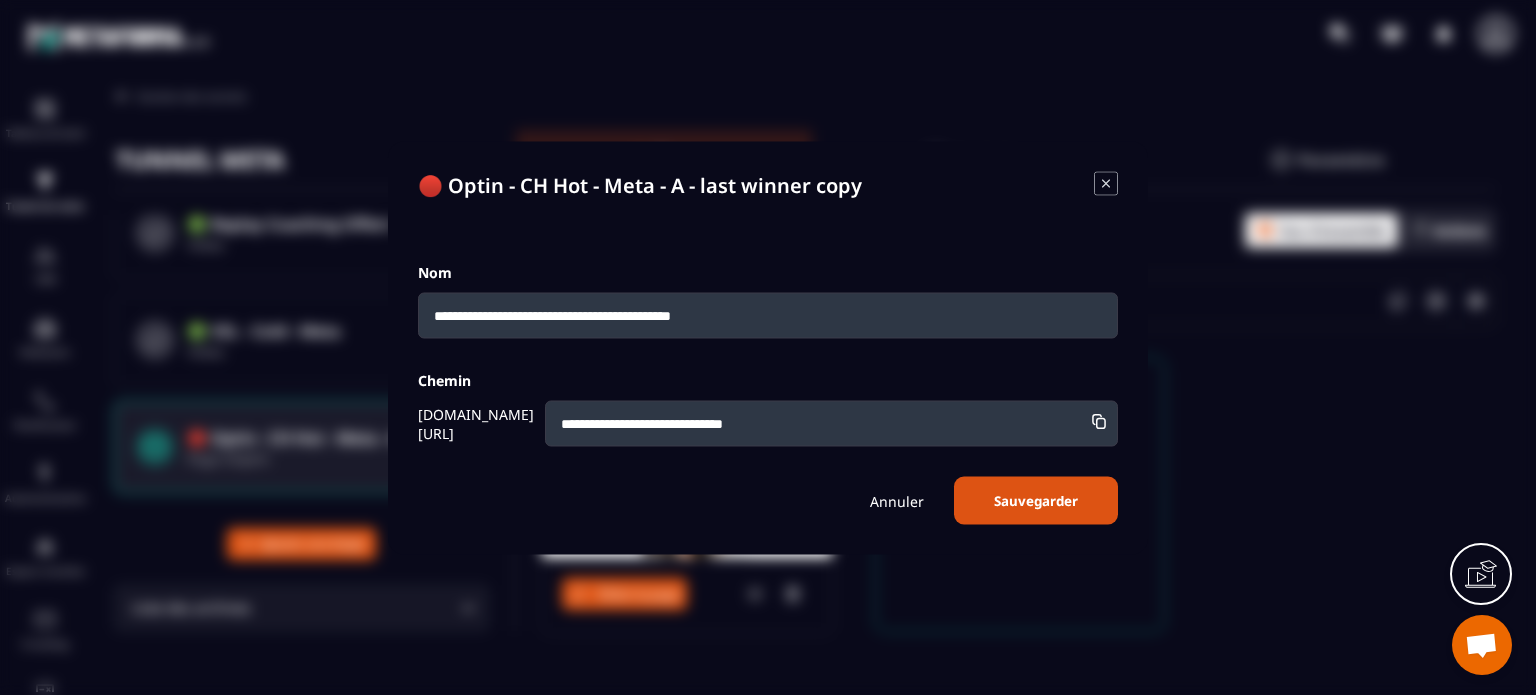 click on "**********" at bounding box center (831, 423) 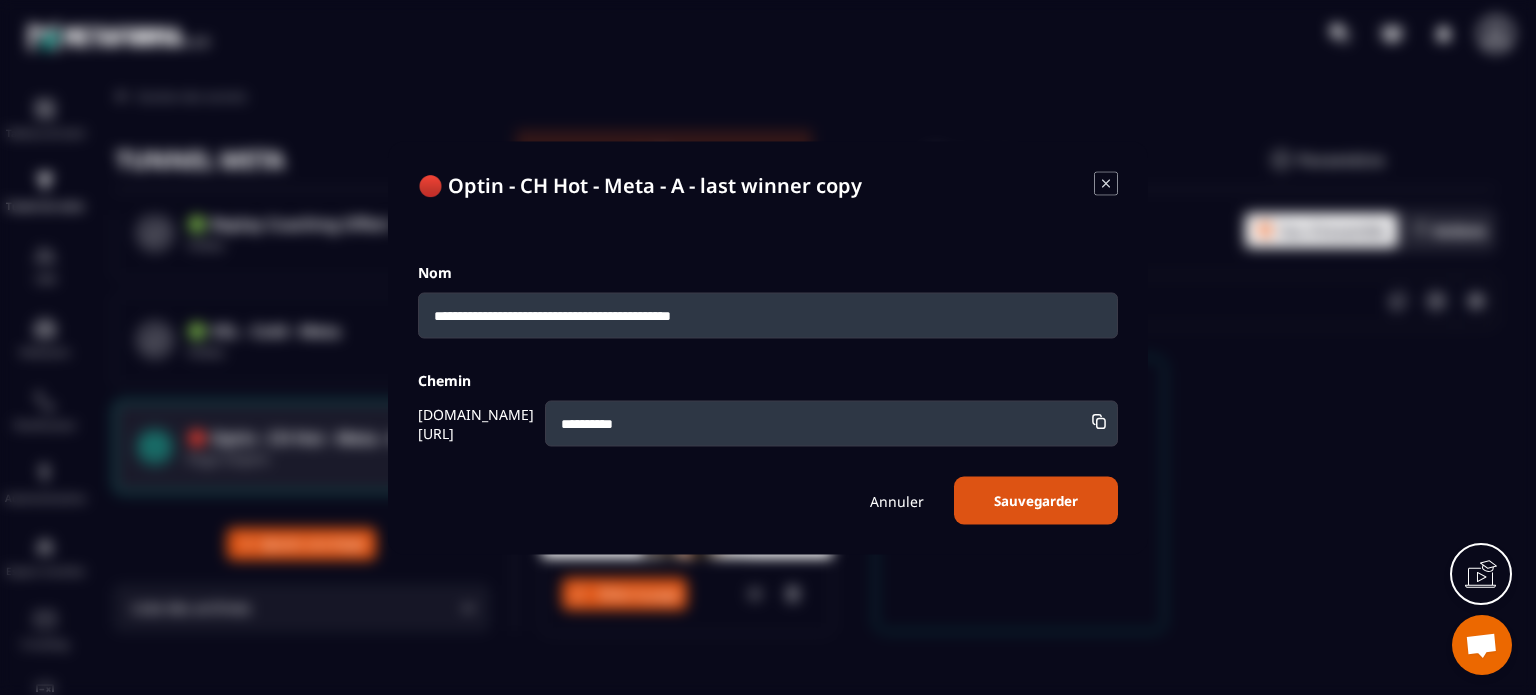 type on "**********" 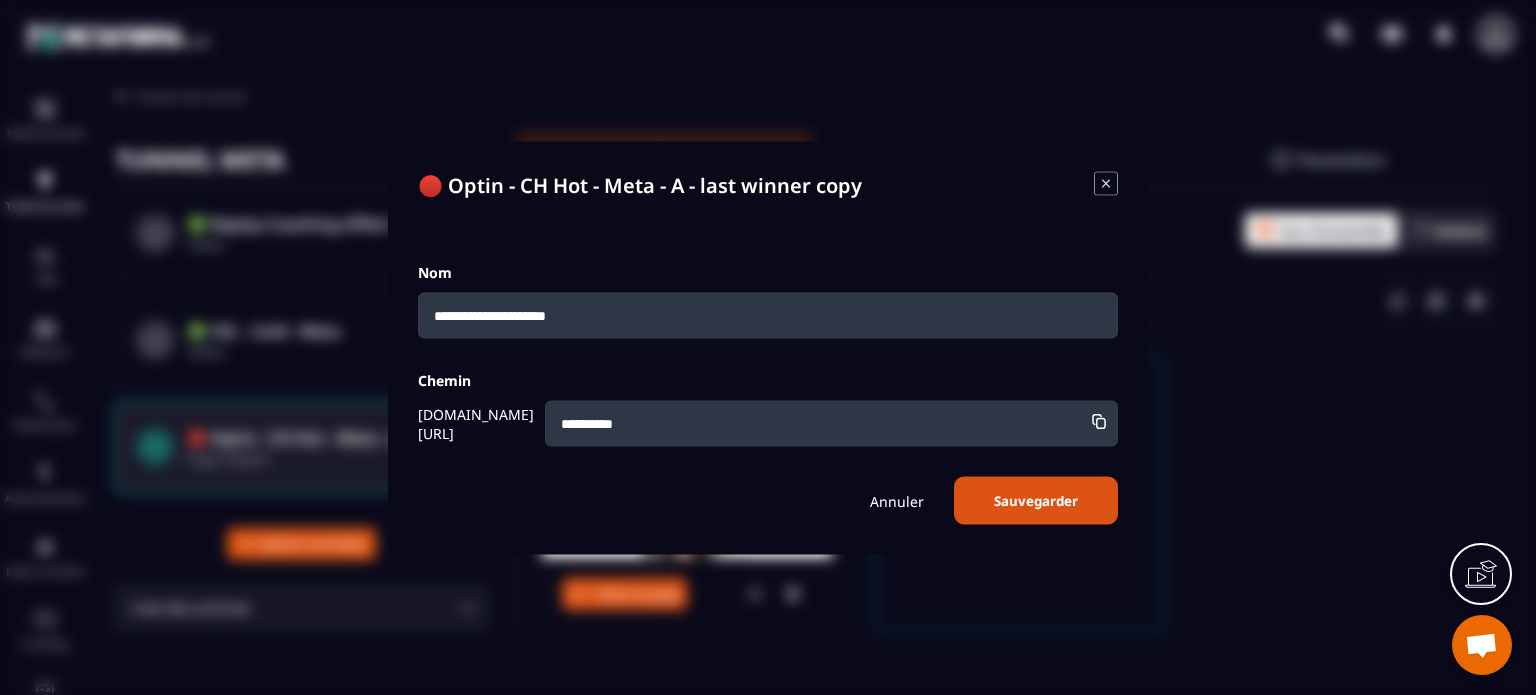 type on "**********" 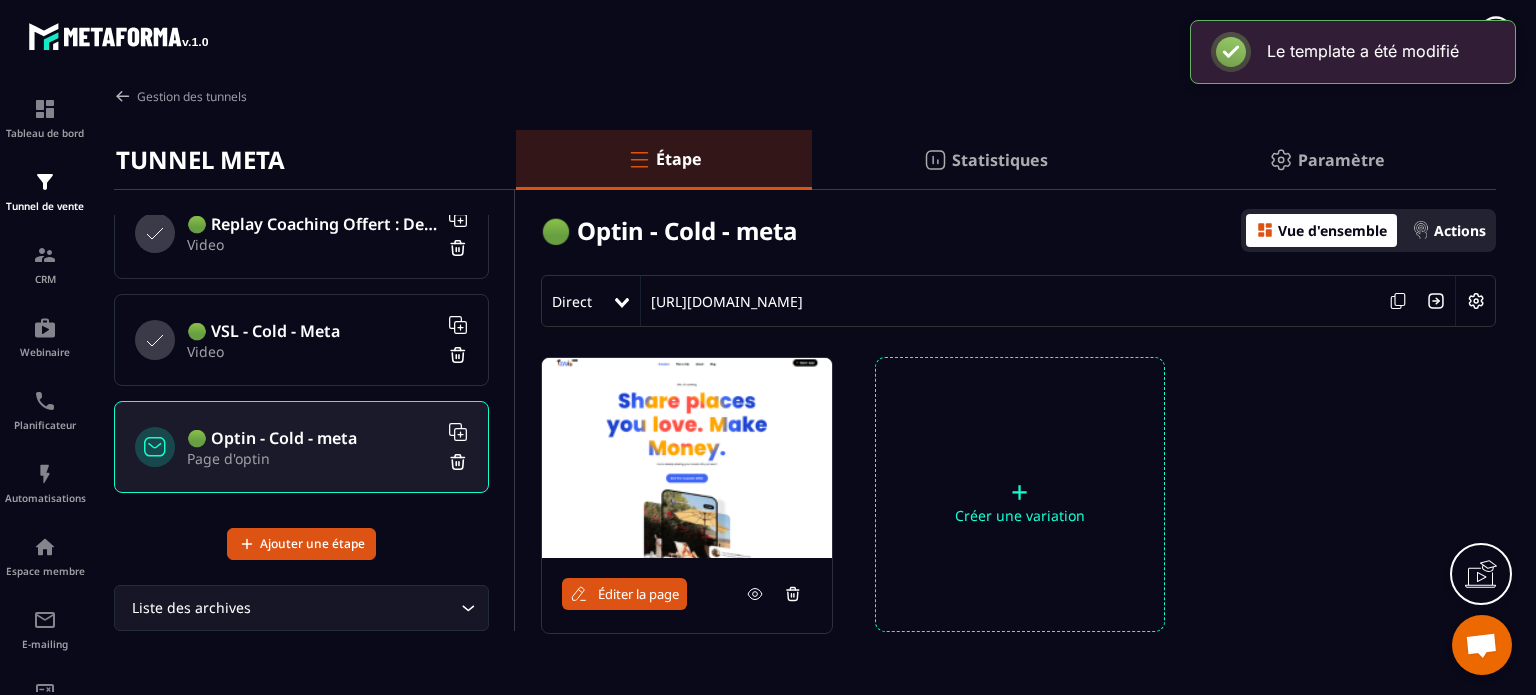 click at bounding box center [623, 301] 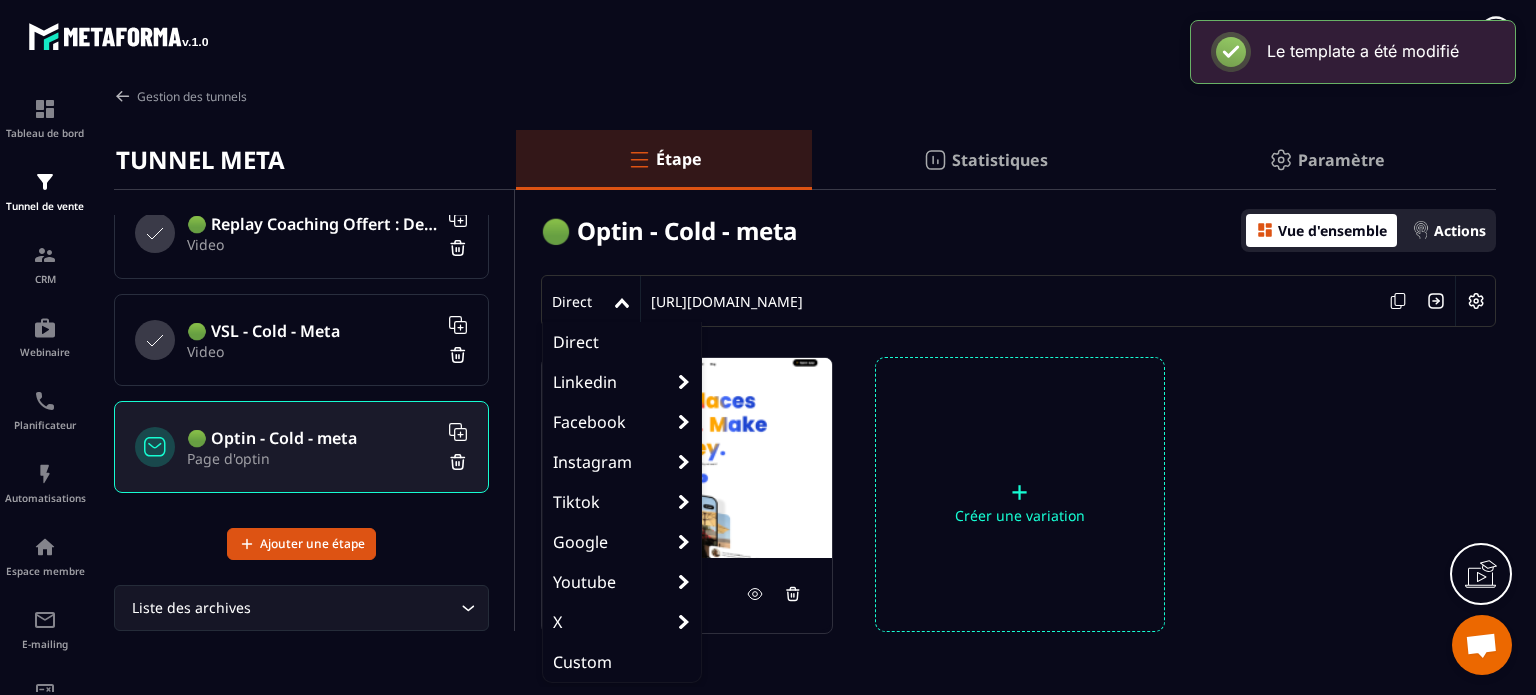 click on "🟢 Optin - Cold - meta" at bounding box center [669, 230] 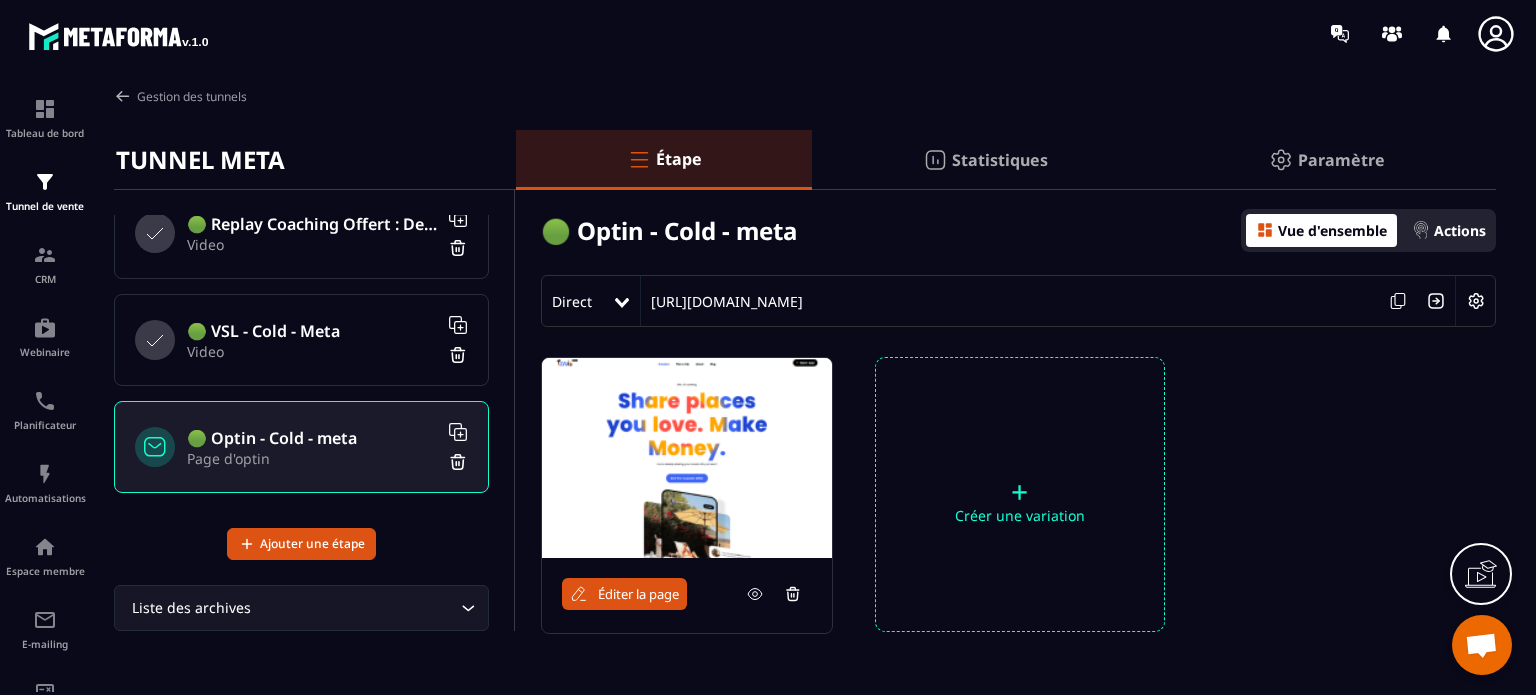 click on "Direct" at bounding box center (577, 301) 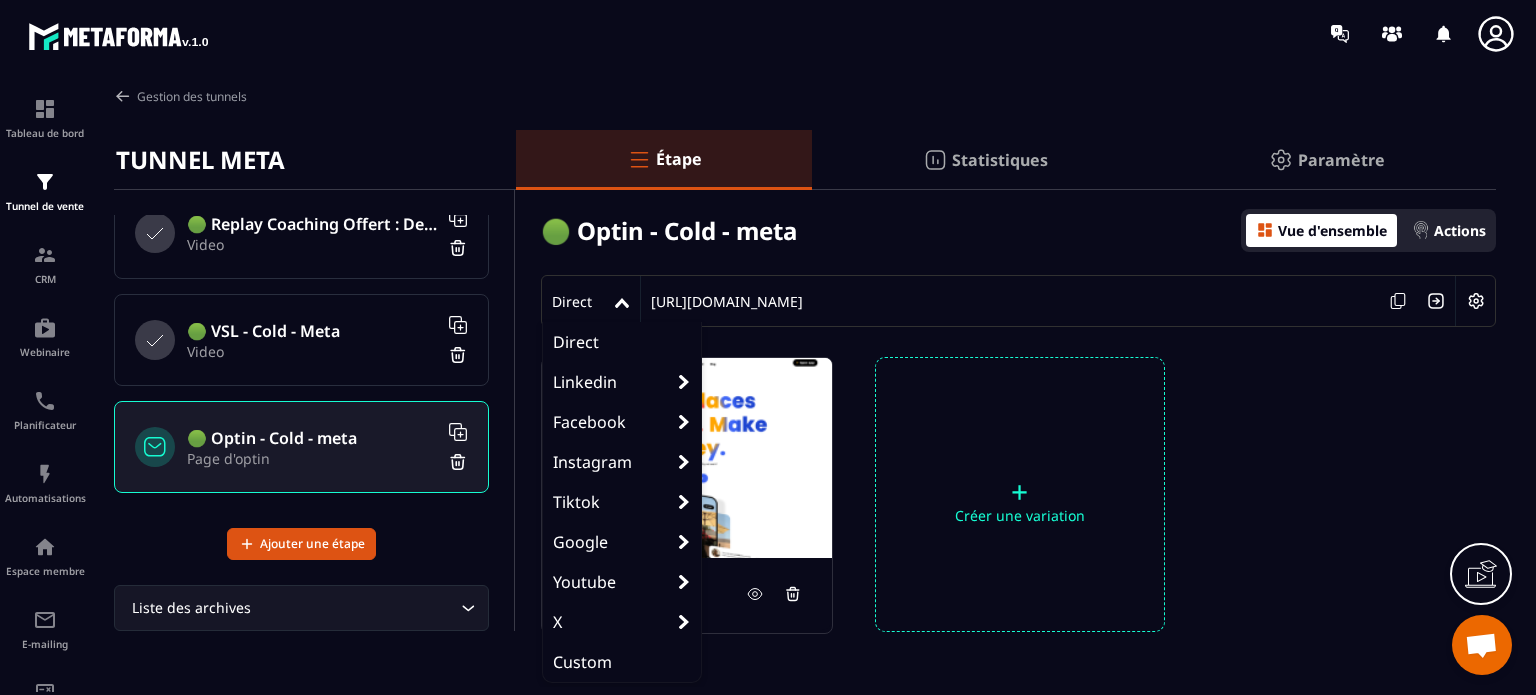 type 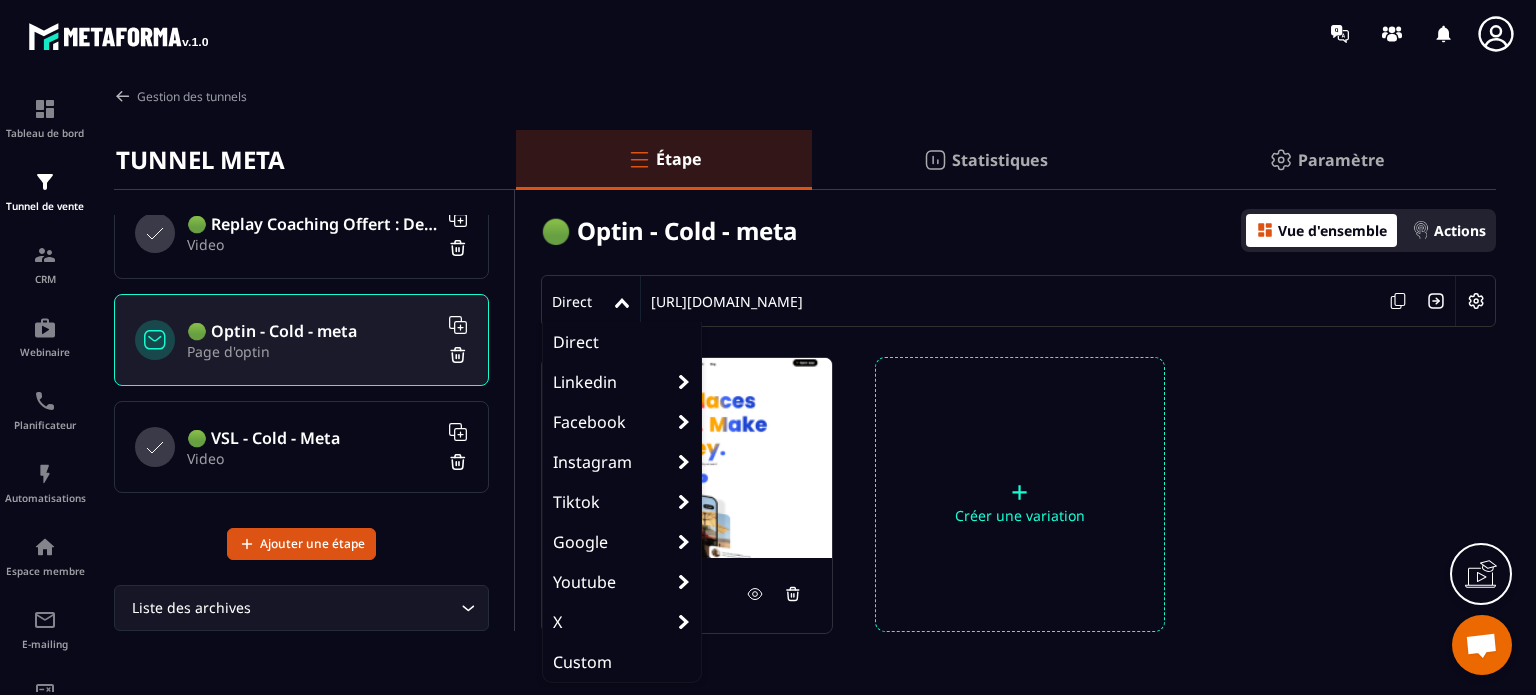 click on "🟢 Optin - Cold - meta" at bounding box center [312, 331] 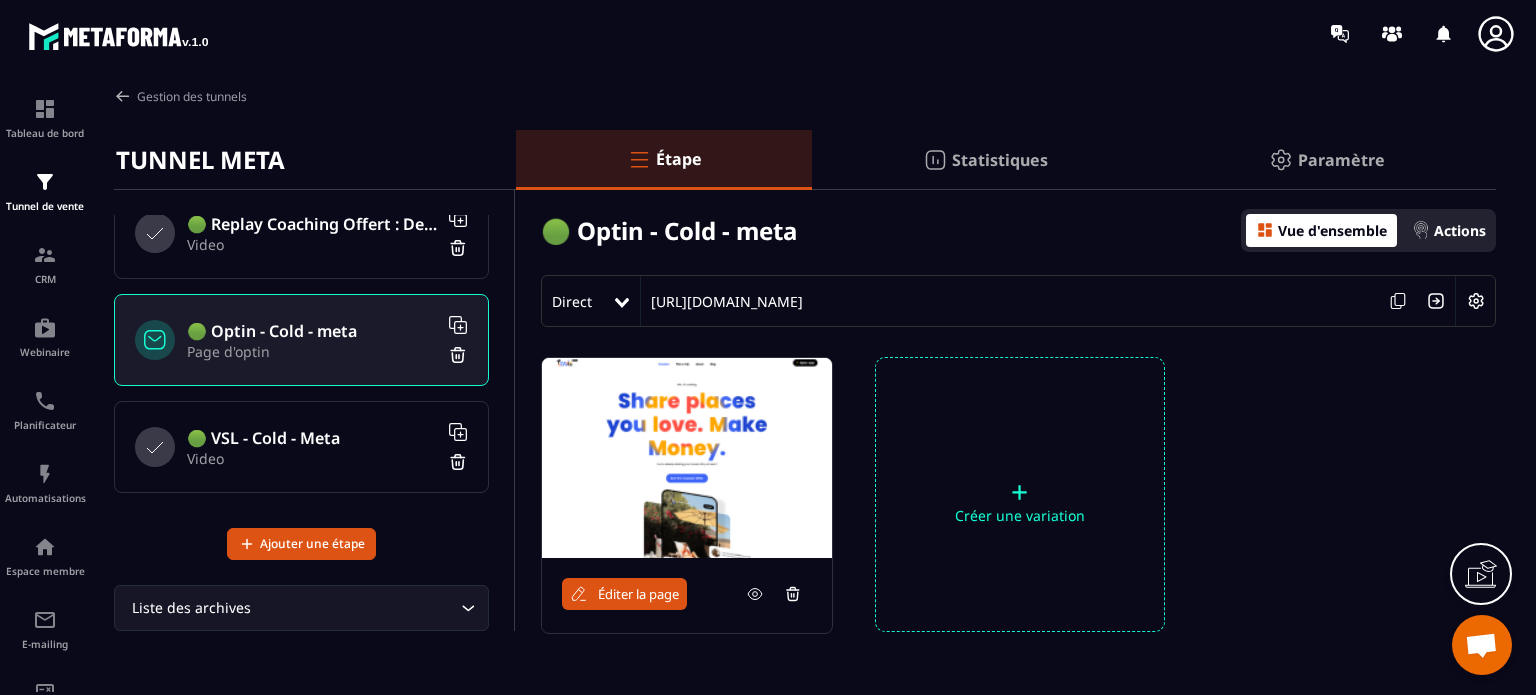 click on "Éditer la page" at bounding box center [624, 594] 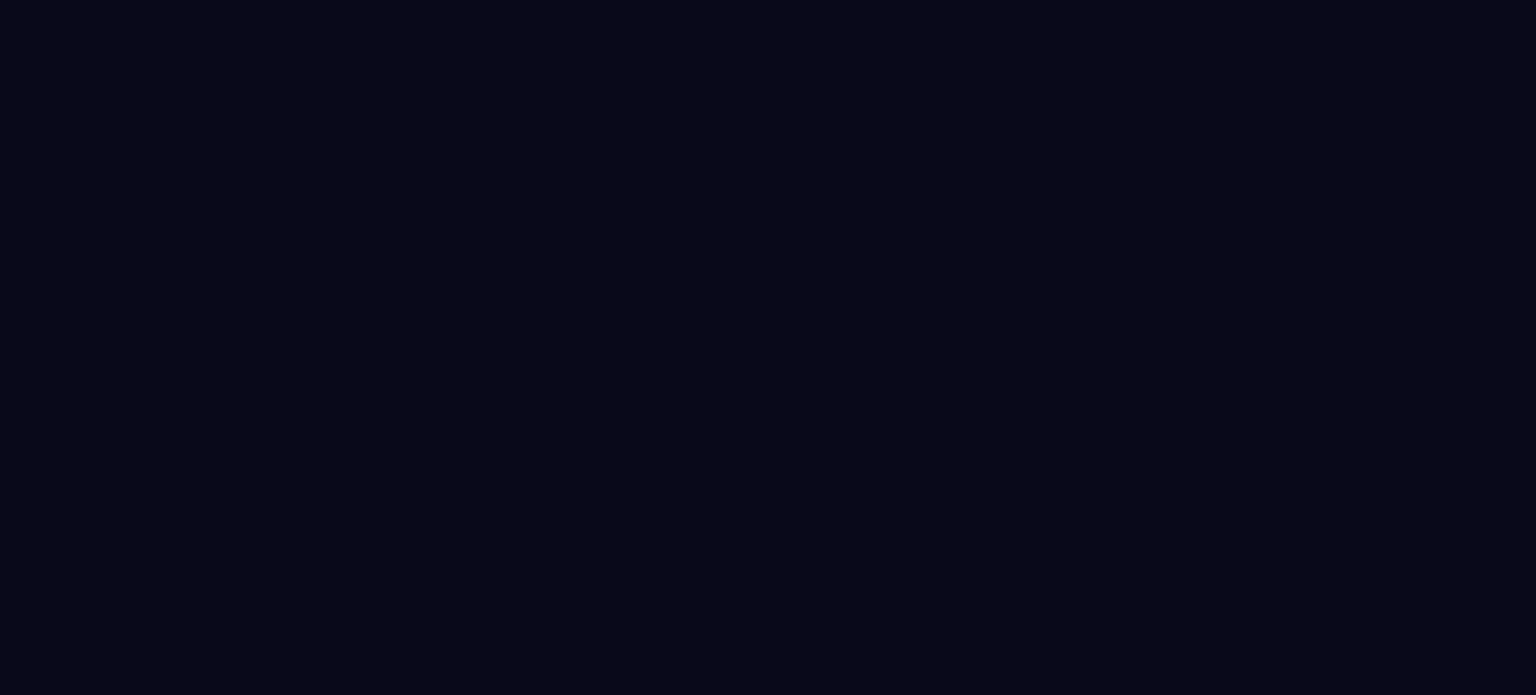 scroll, scrollTop: 0, scrollLeft: 0, axis: both 